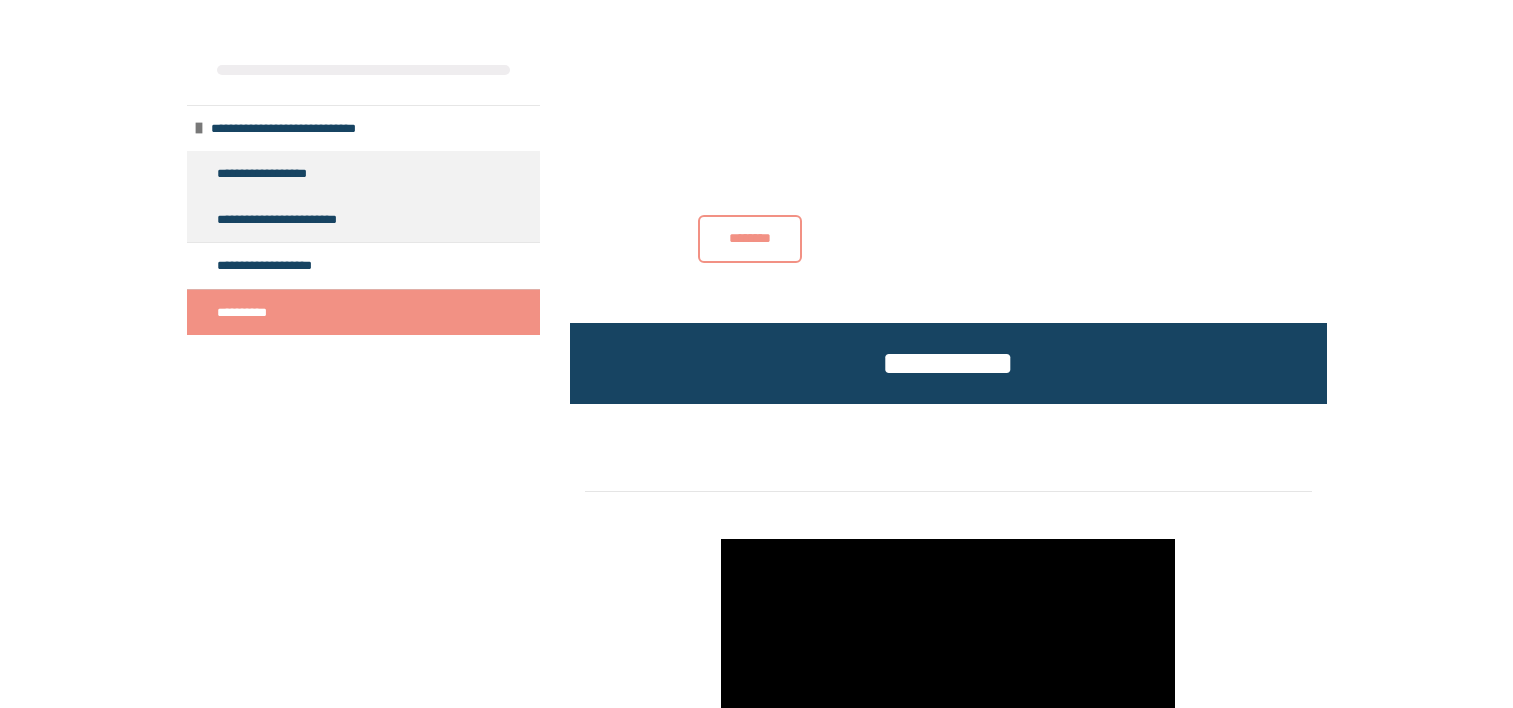 scroll, scrollTop: 283, scrollLeft: 0, axis: vertical 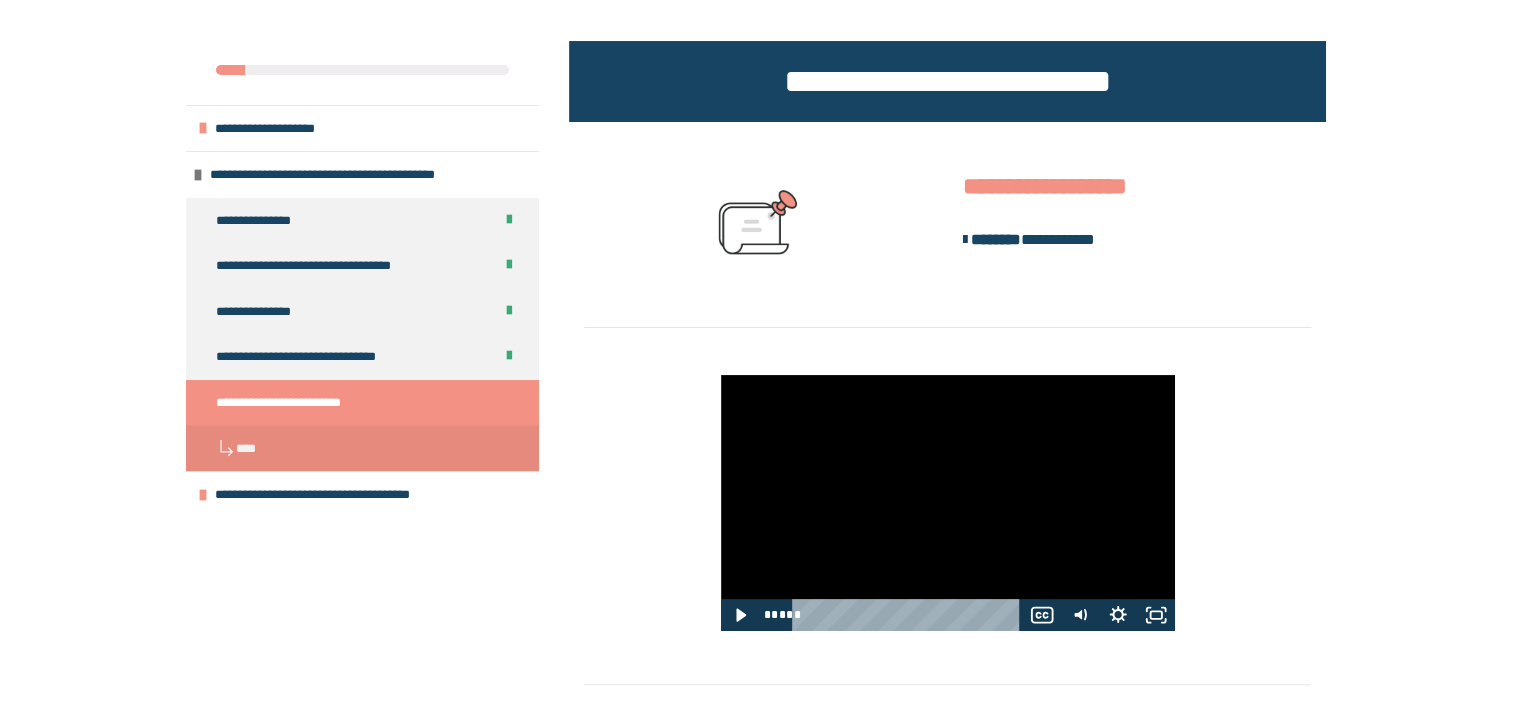 click at bounding box center (362, 335) 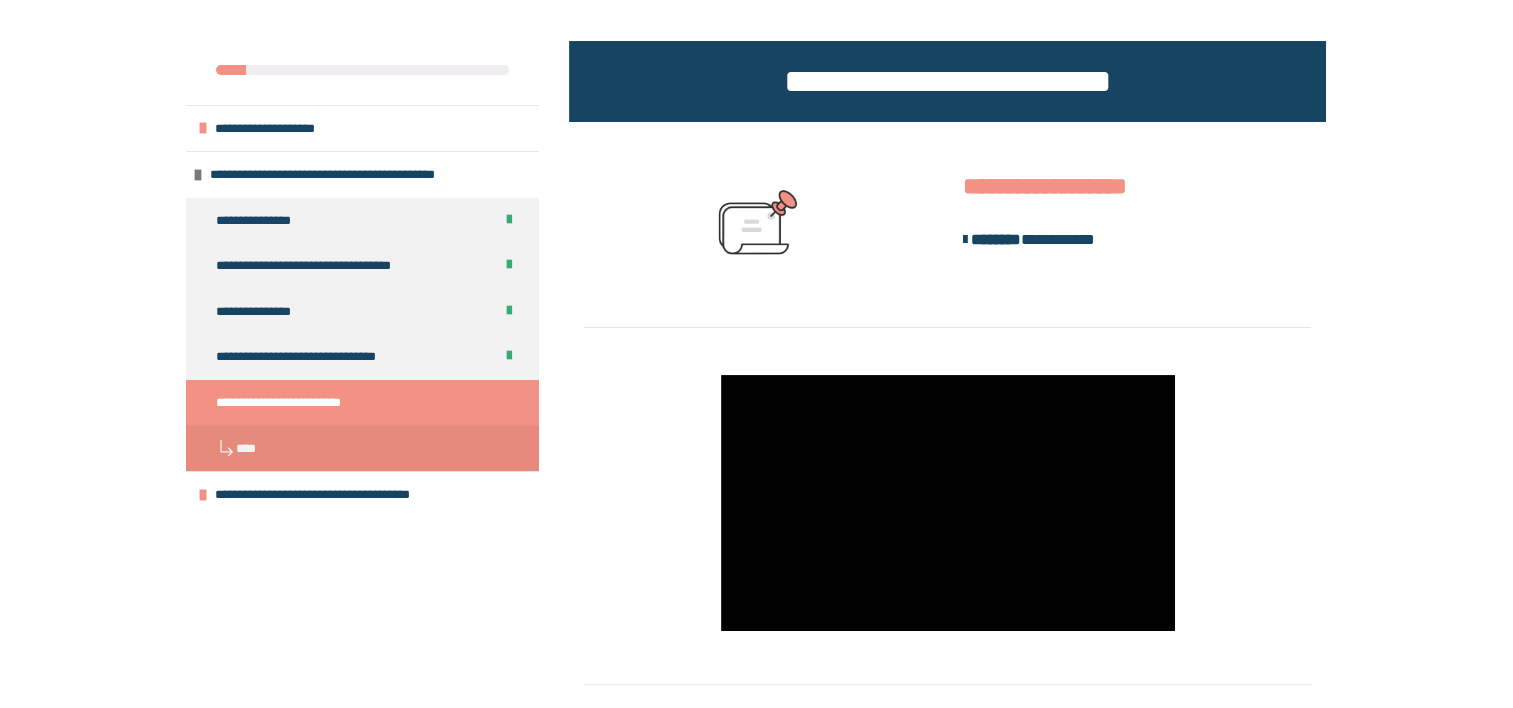 click at bounding box center (362, 335) 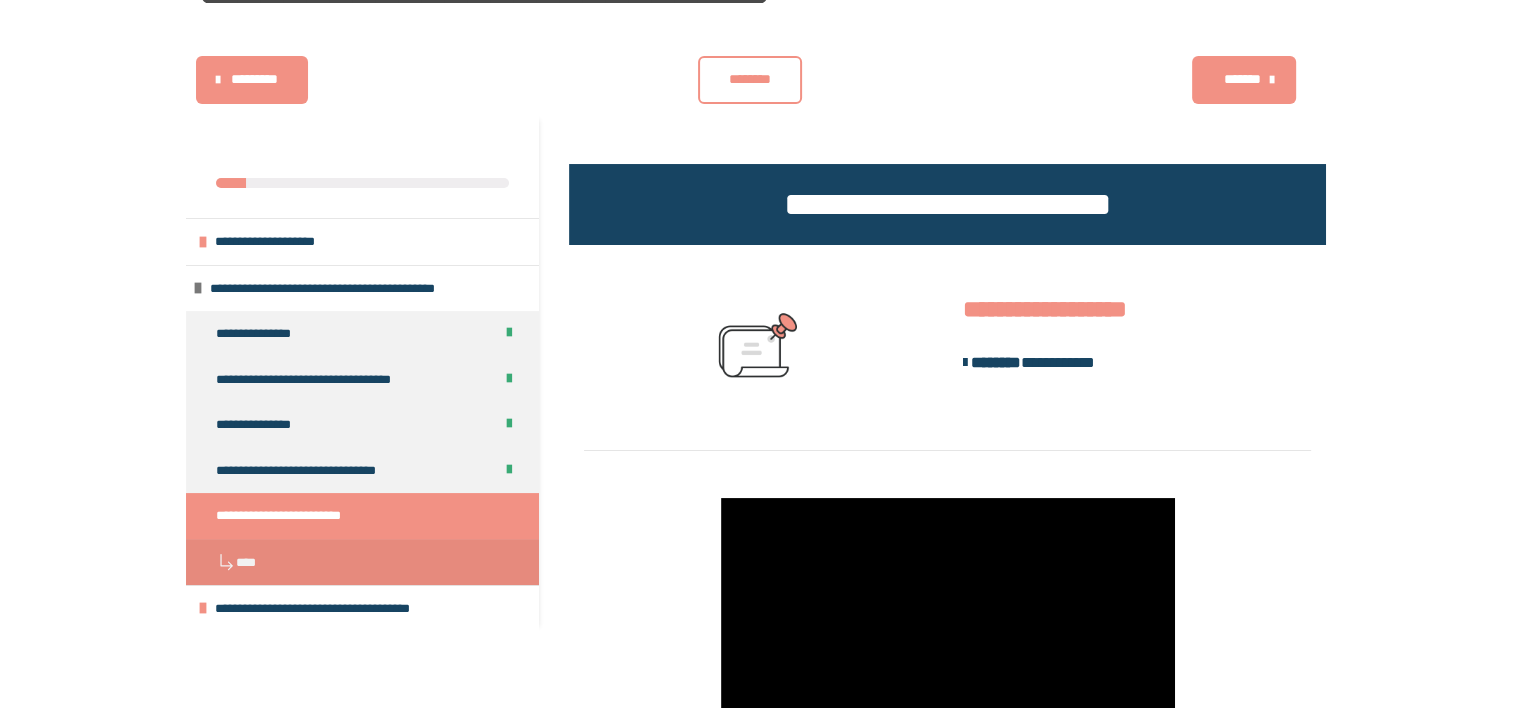 scroll, scrollTop: 143, scrollLeft: 0, axis: vertical 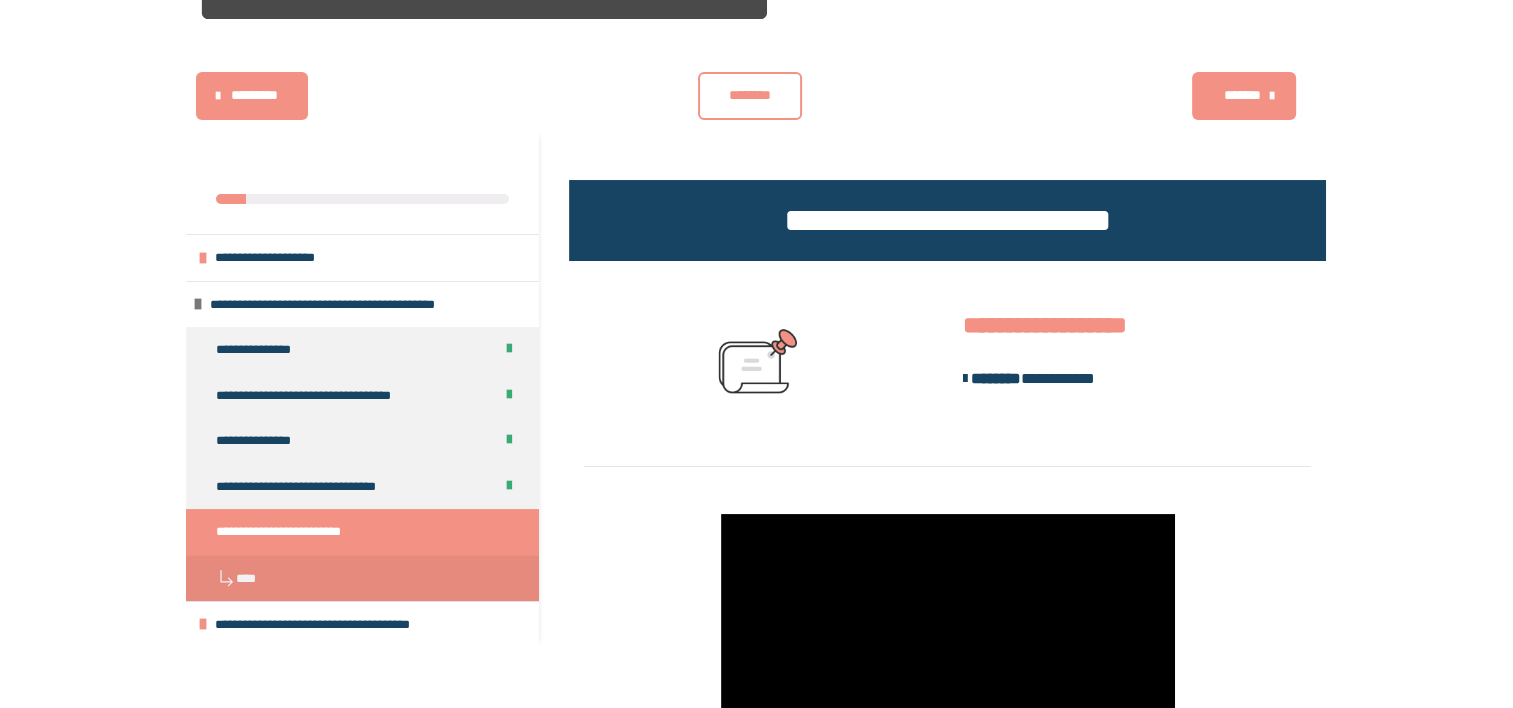 click on "********" at bounding box center (750, 96) 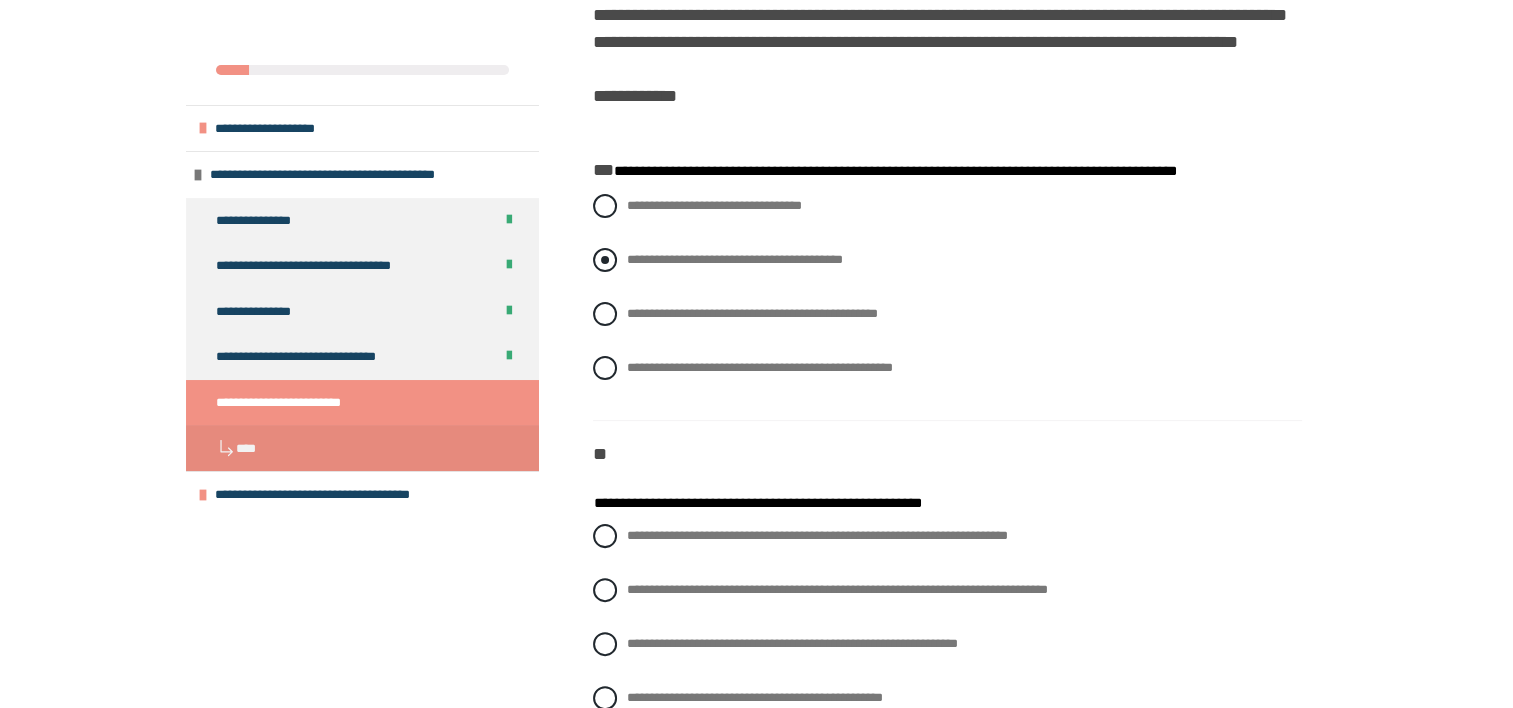 scroll, scrollTop: 400, scrollLeft: 0, axis: vertical 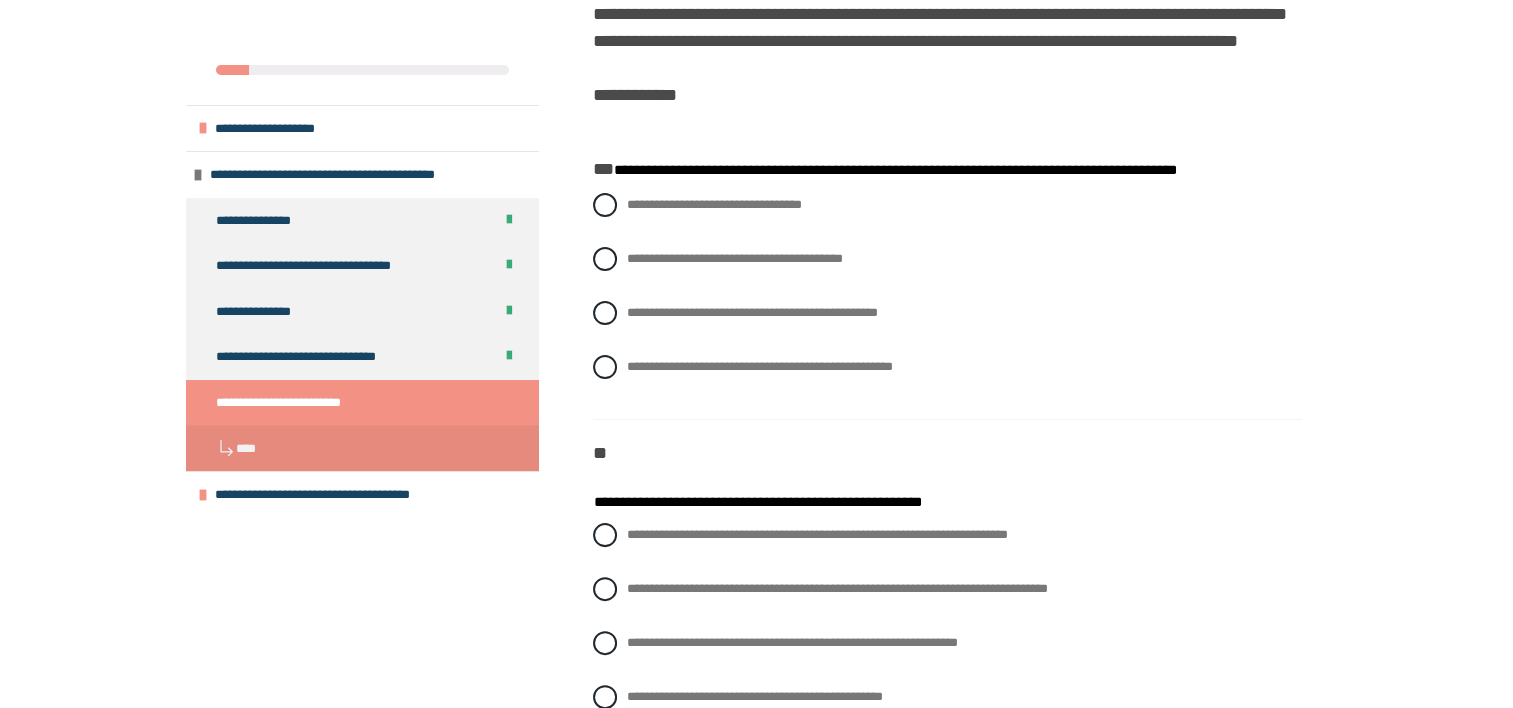 click on "**********" at bounding box center (947, 313) 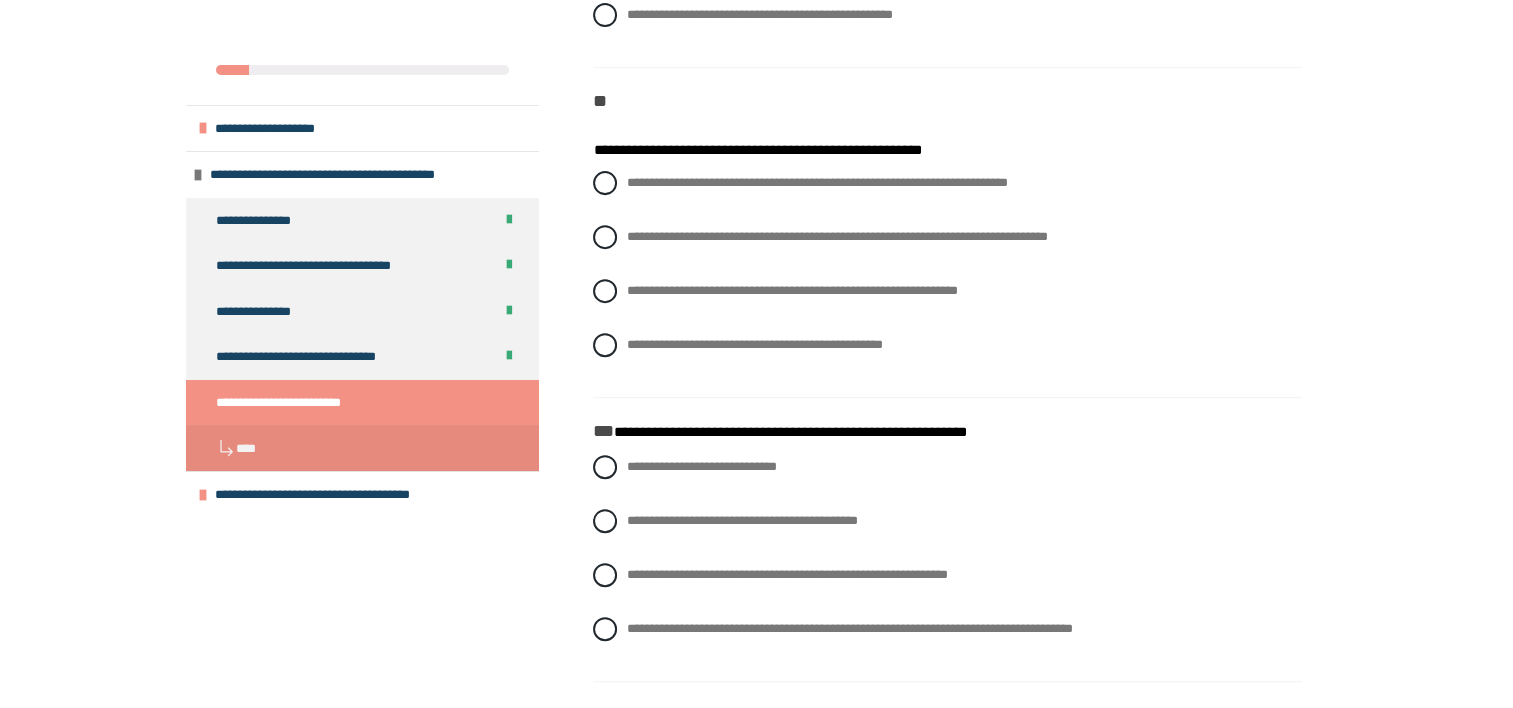 scroll, scrollTop: 768, scrollLeft: 0, axis: vertical 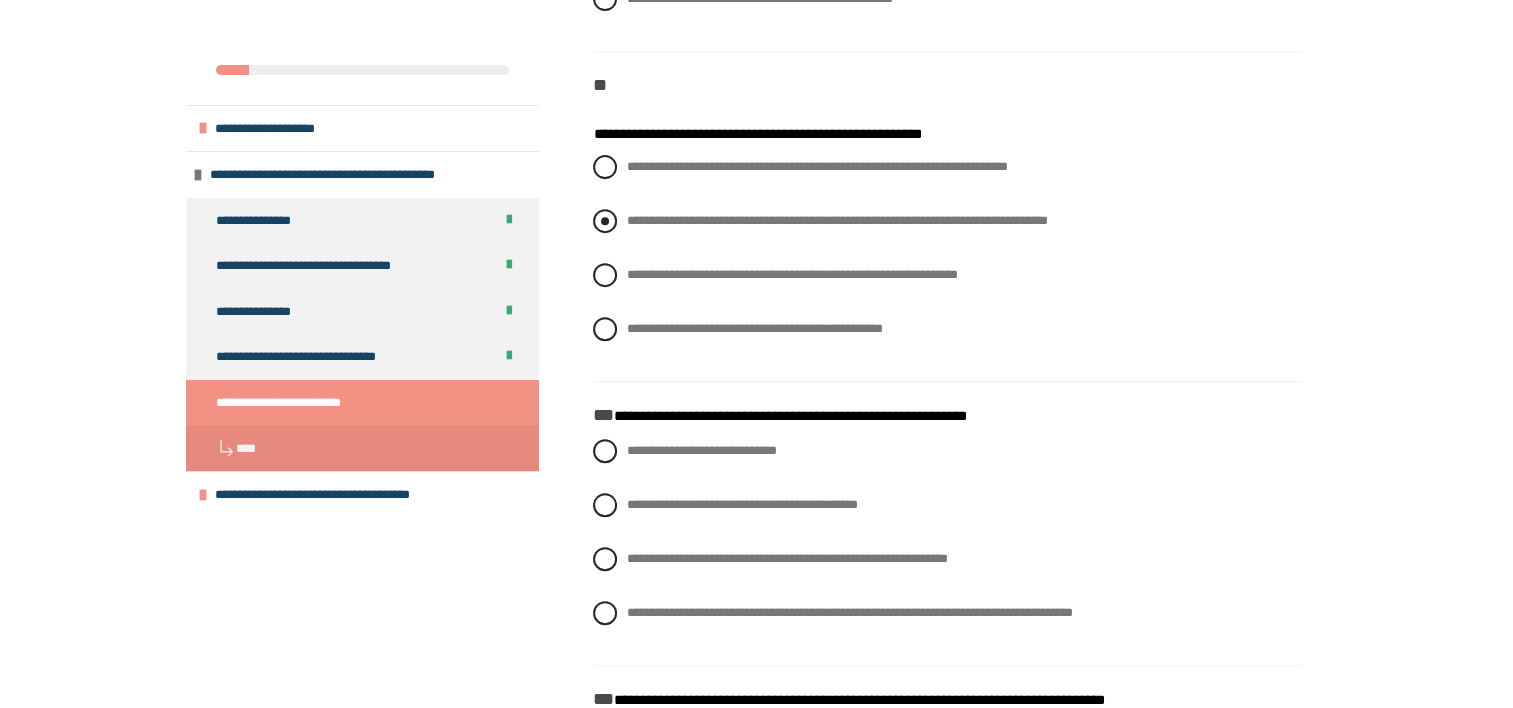 click on "**********" at bounding box center (837, 220) 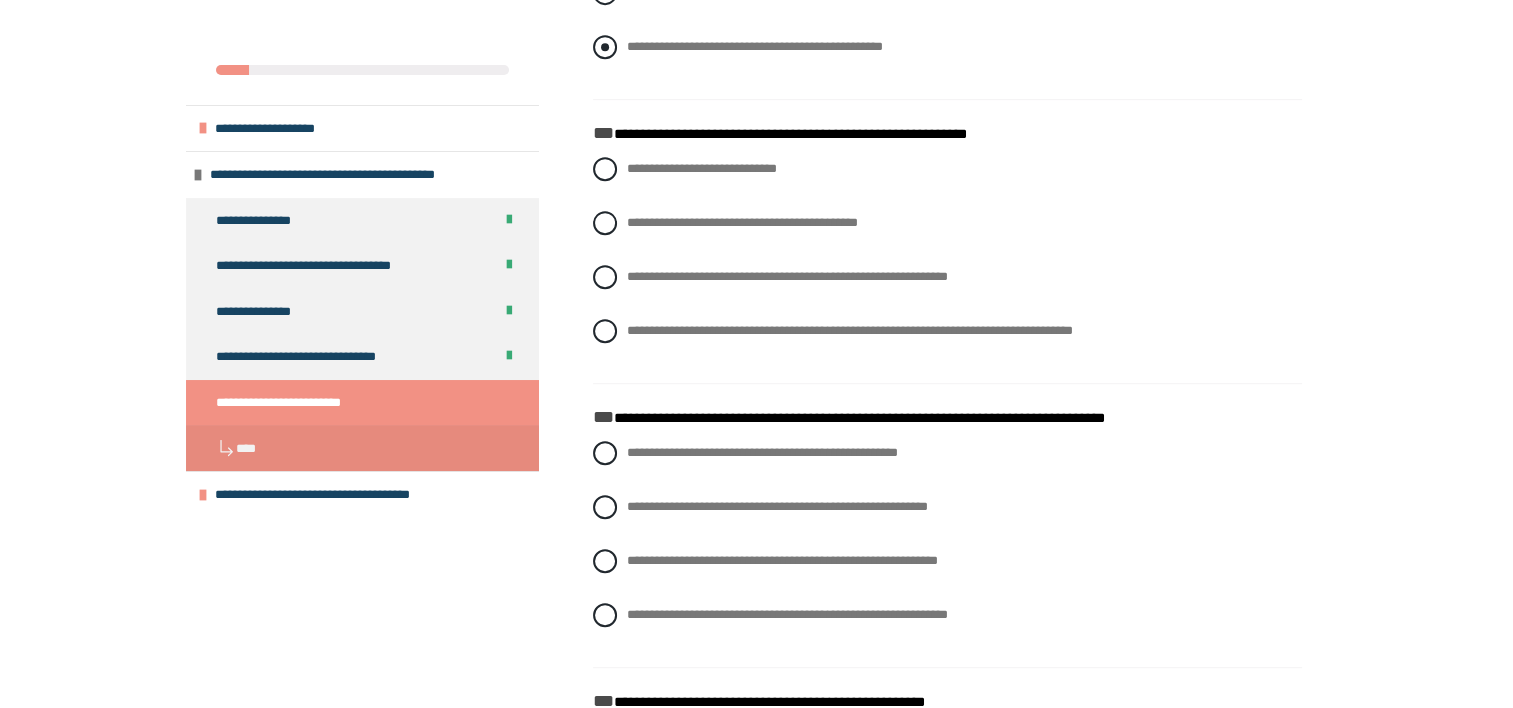 scroll, scrollTop: 1051, scrollLeft: 0, axis: vertical 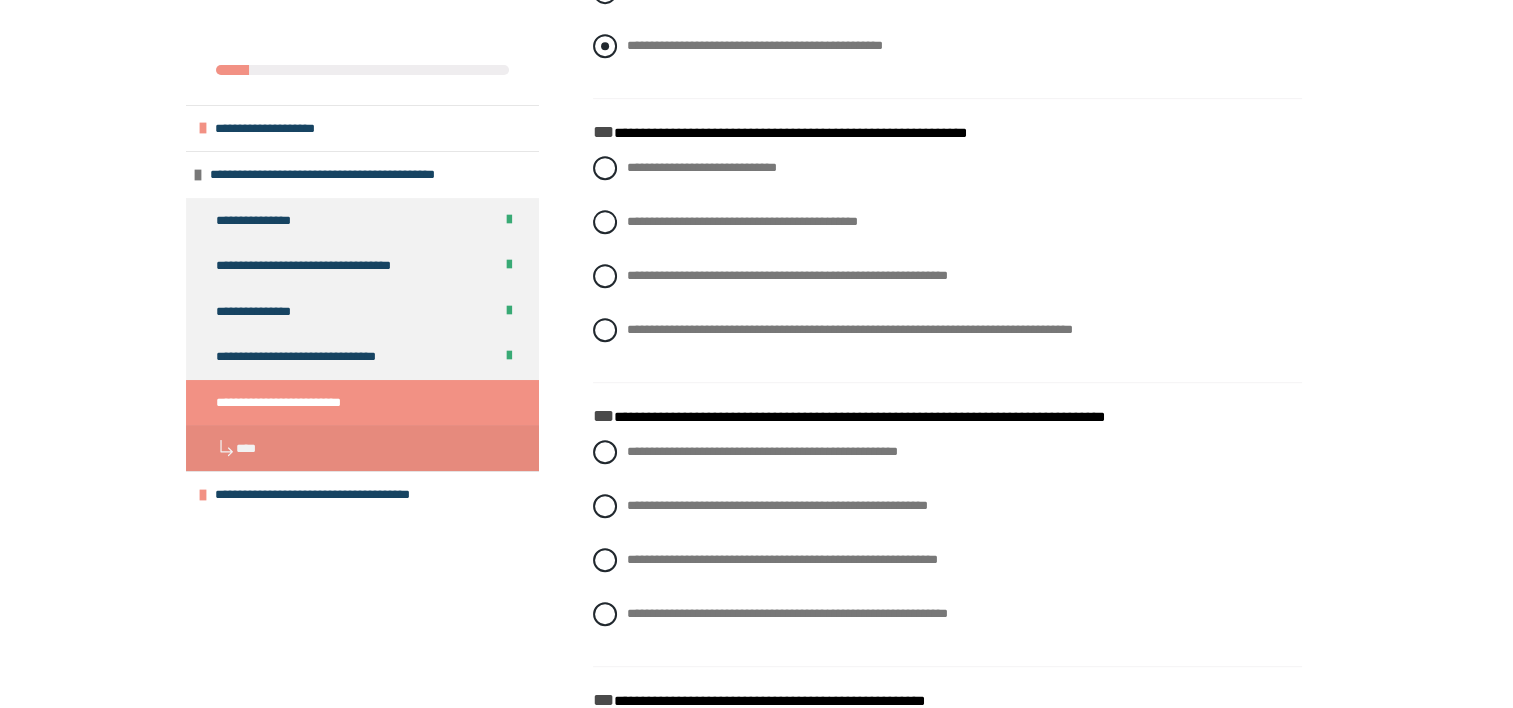 click on "**********" at bounding box center (947, 264) 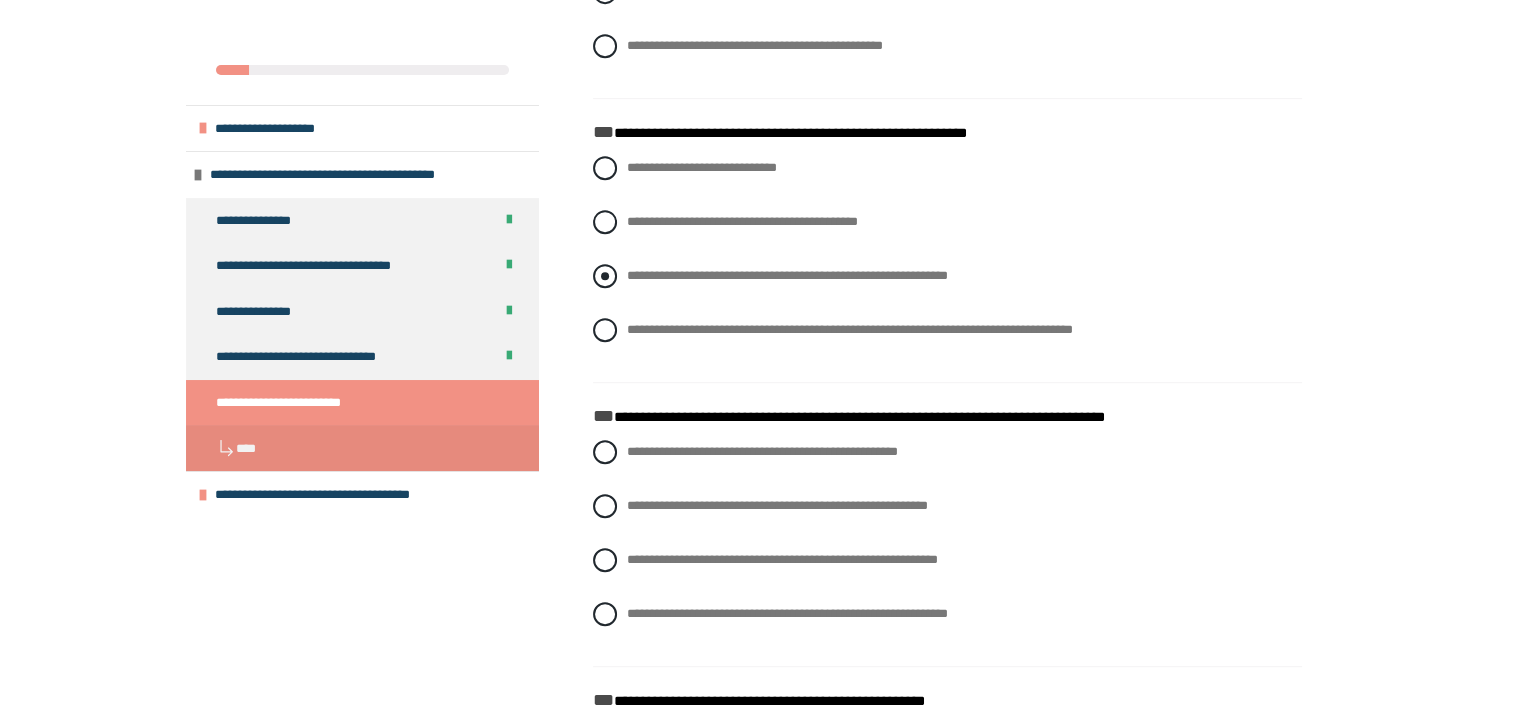 click on "**********" at bounding box center [787, 275] 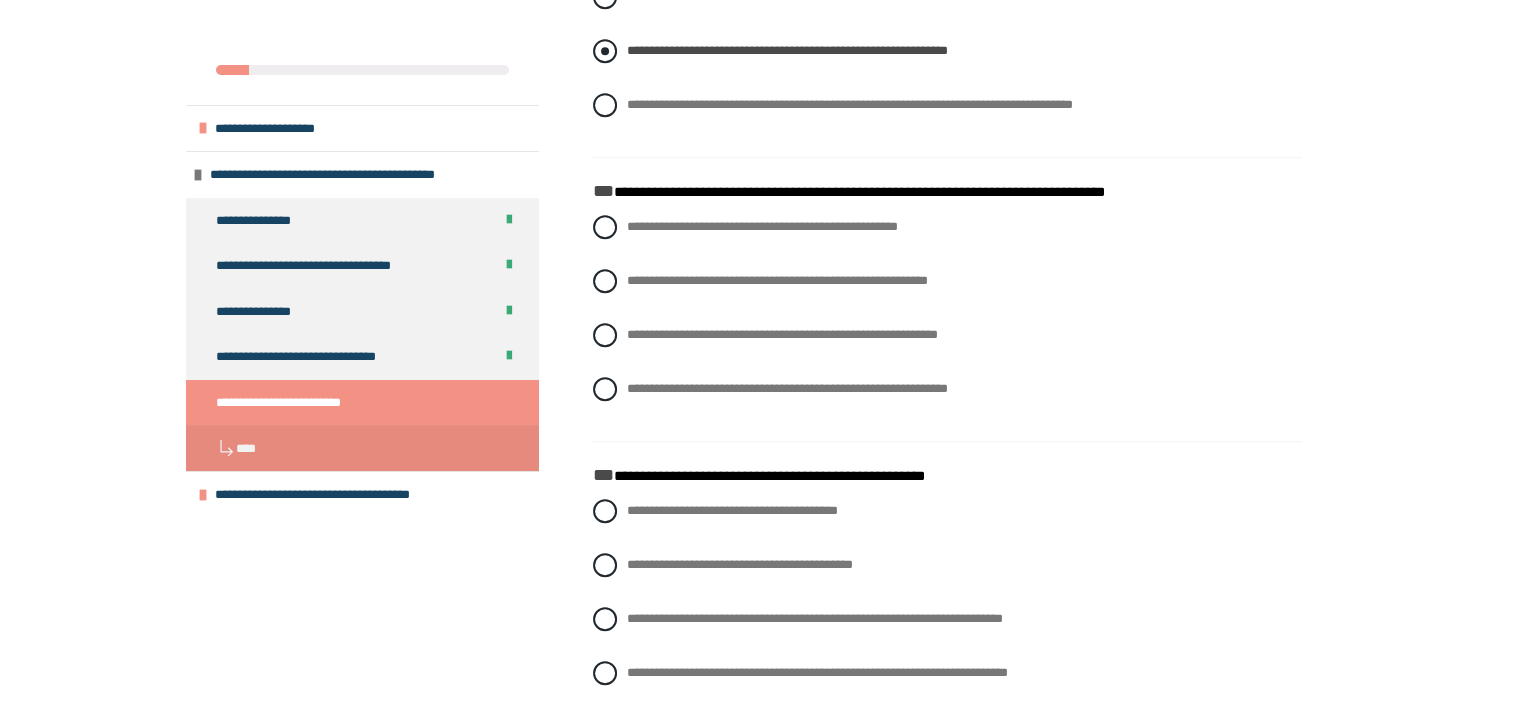 scroll, scrollTop: 1364, scrollLeft: 0, axis: vertical 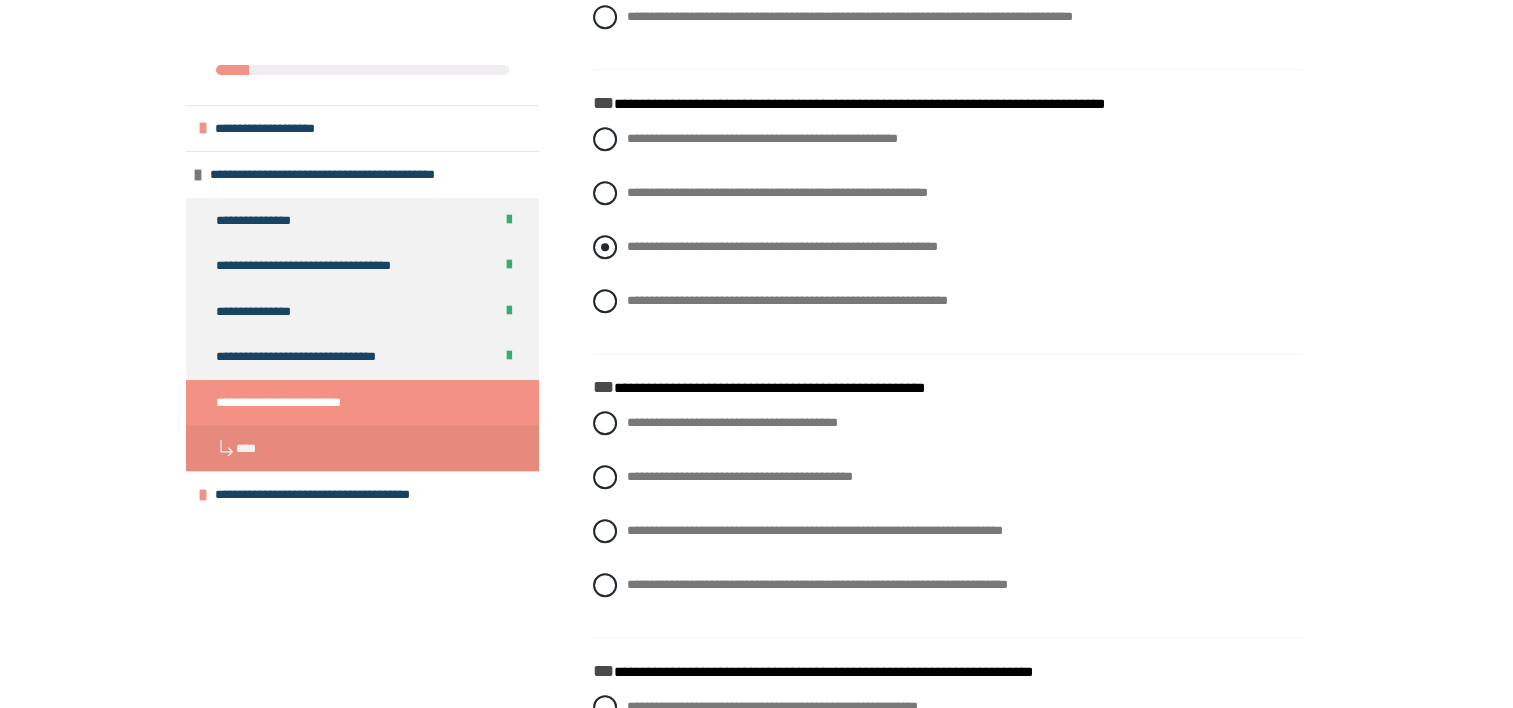 click on "**********" at bounding box center (947, 247) 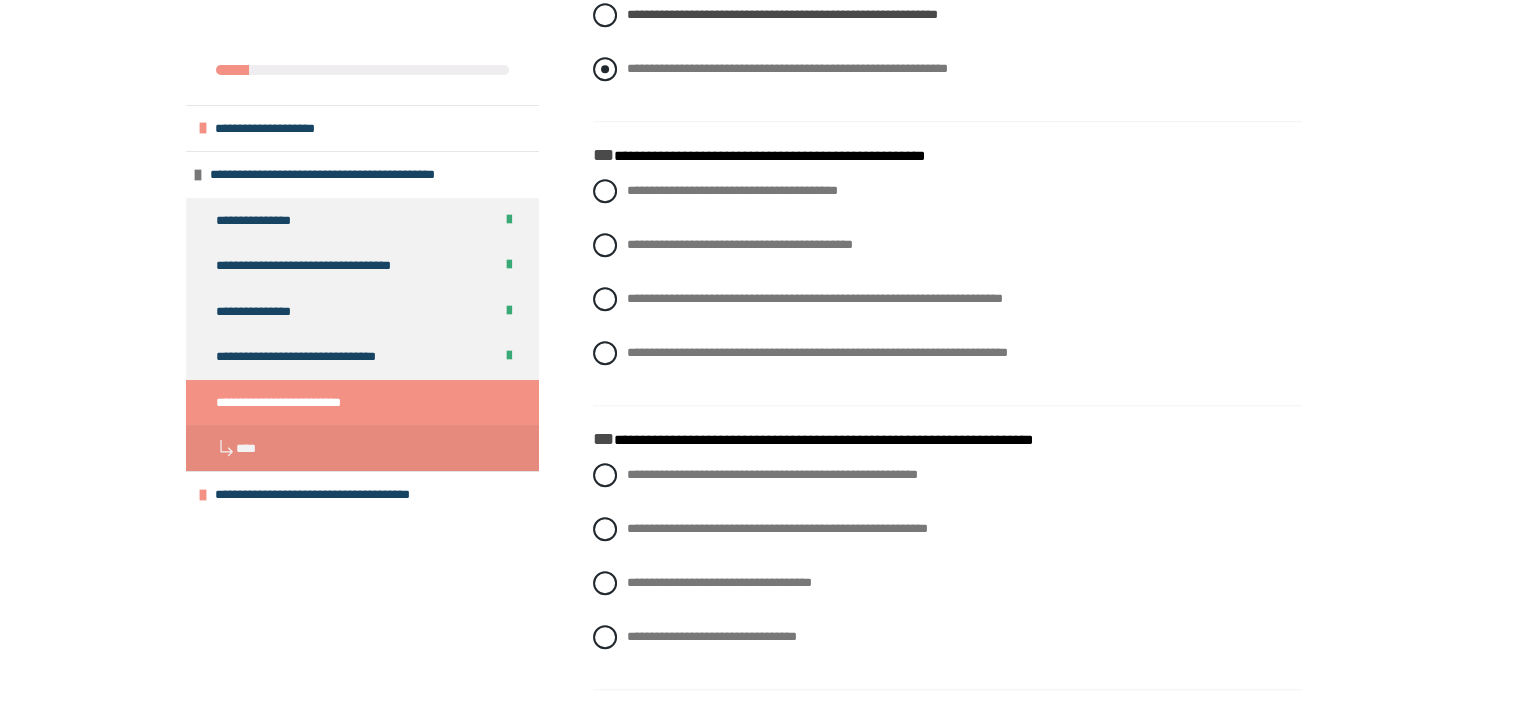 scroll, scrollTop: 1598, scrollLeft: 0, axis: vertical 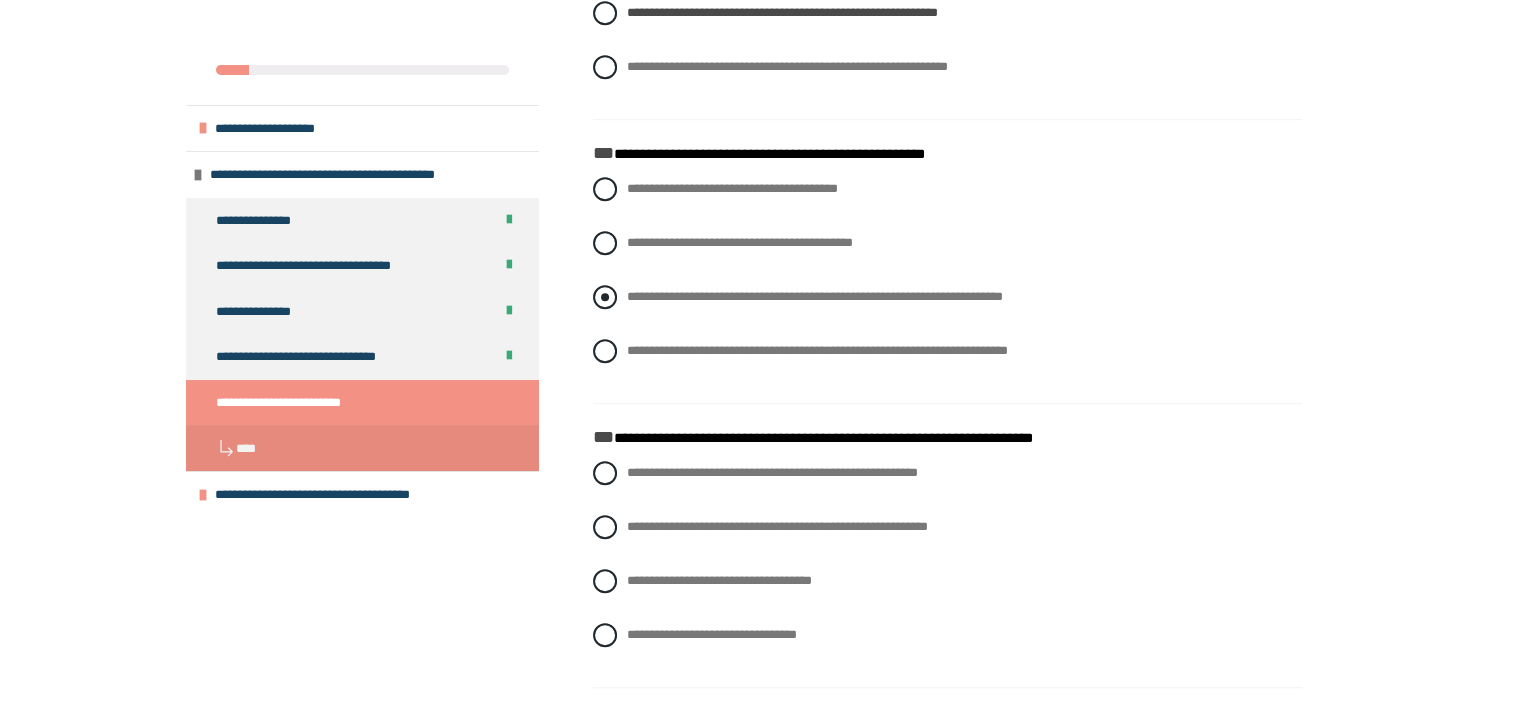 click on "**********" at bounding box center (814, 296) 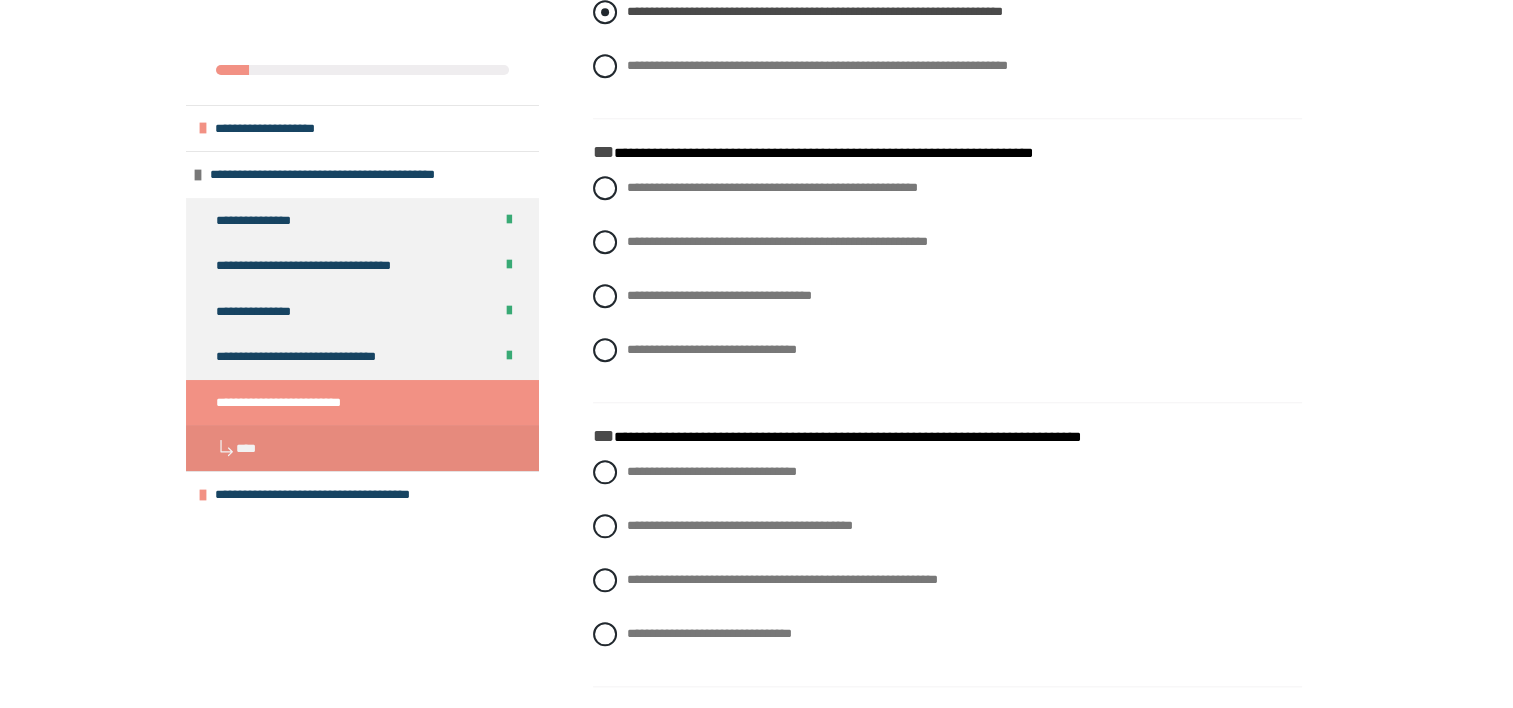 scroll, scrollTop: 1884, scrollLeft: 0, axis: vertical 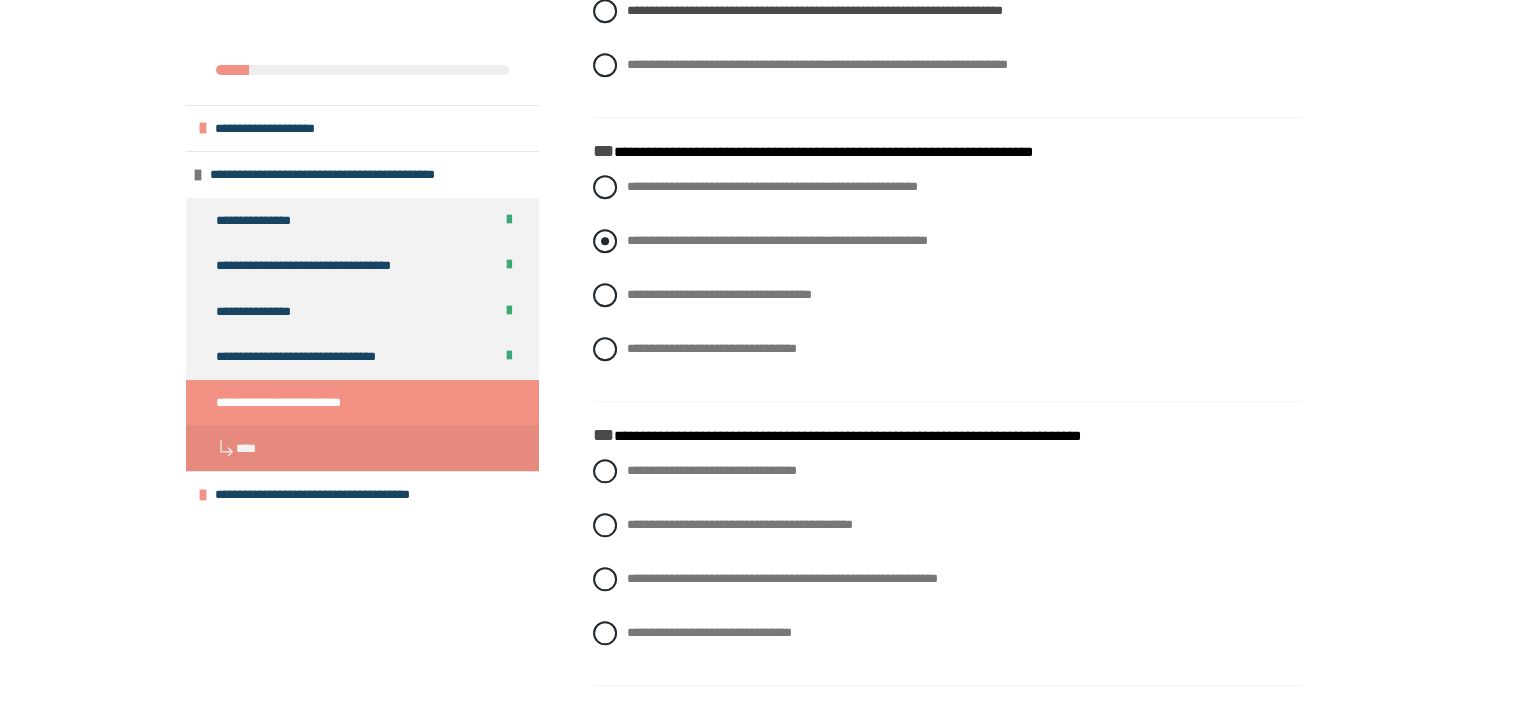 click on "**********" at bounding box center [947, 241] 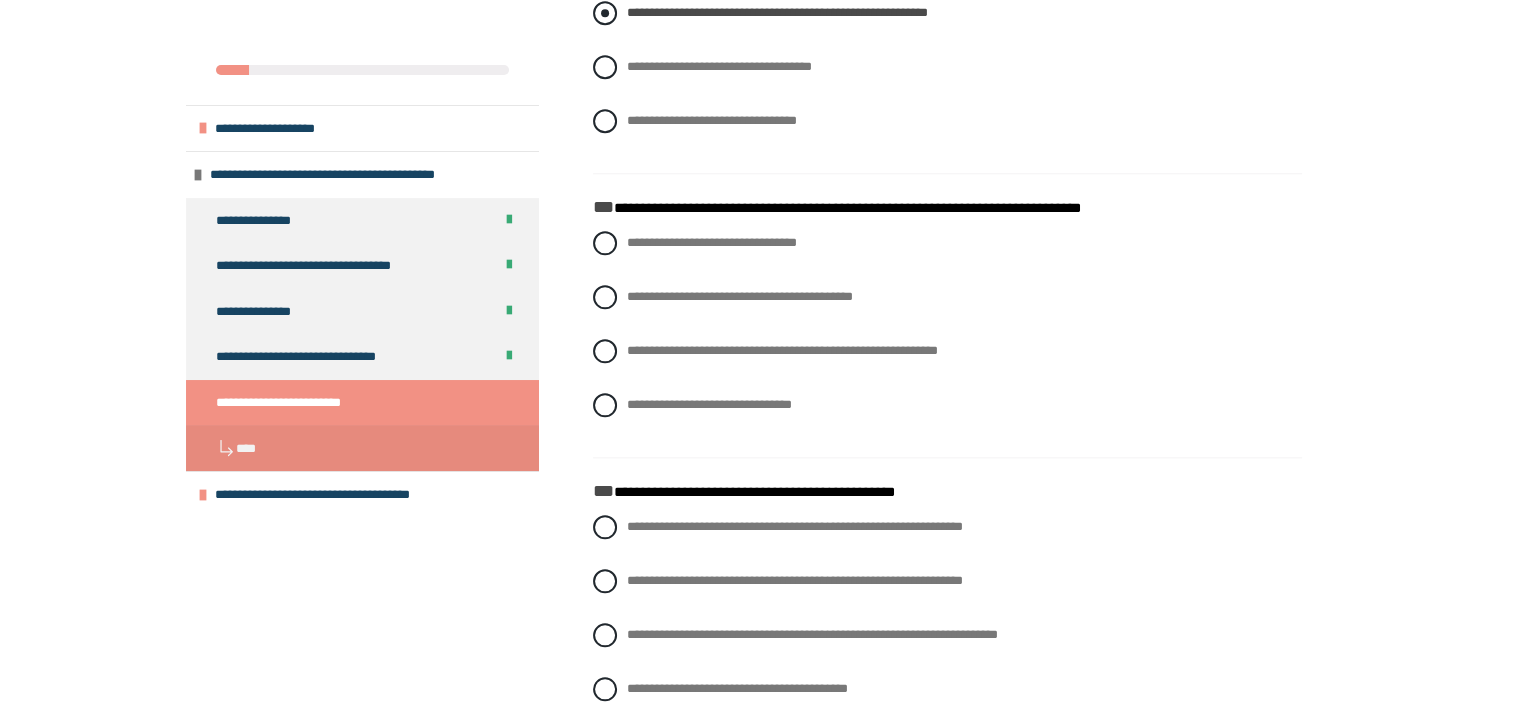 scroll, scrollTop: 2127, scrollLeft: 0, axis: vertical 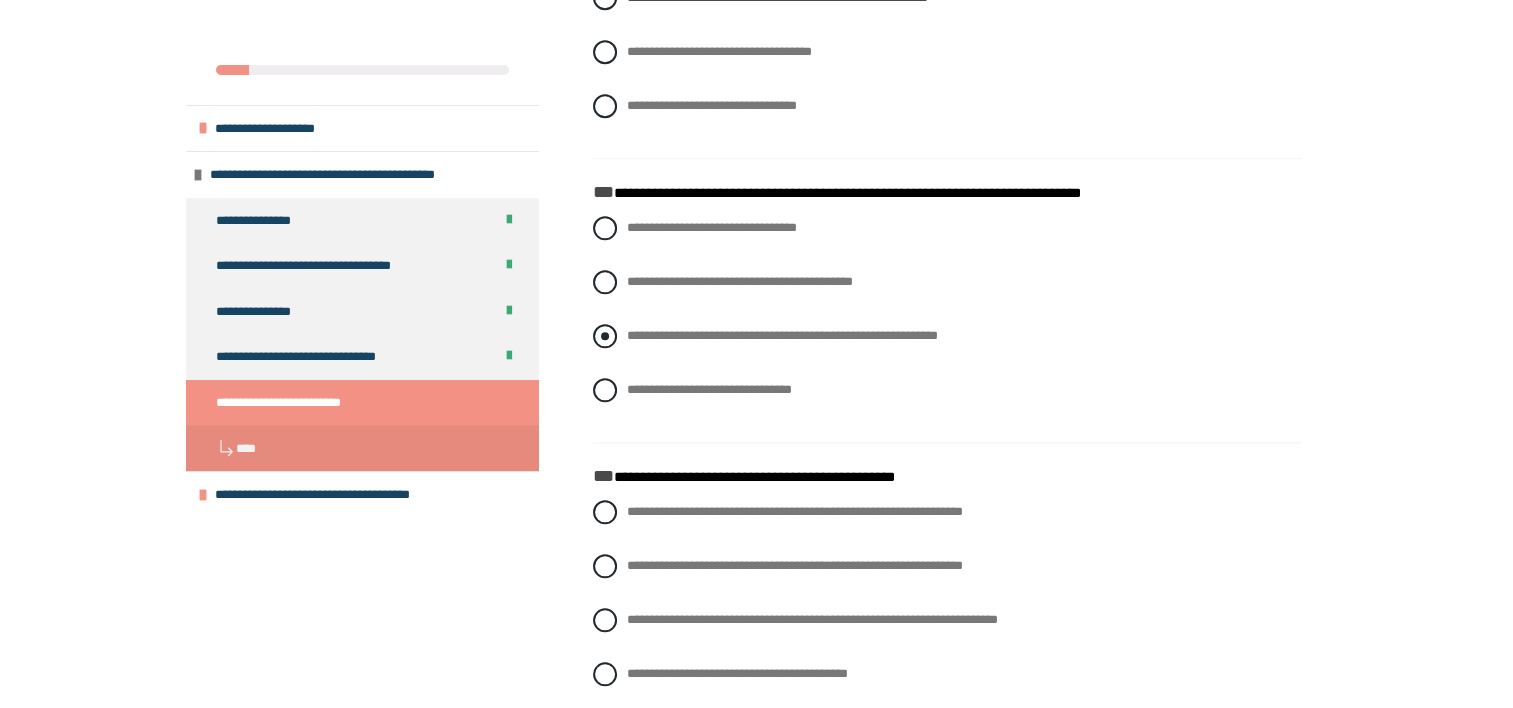 click on "**********" at bounding box center [782, 335] 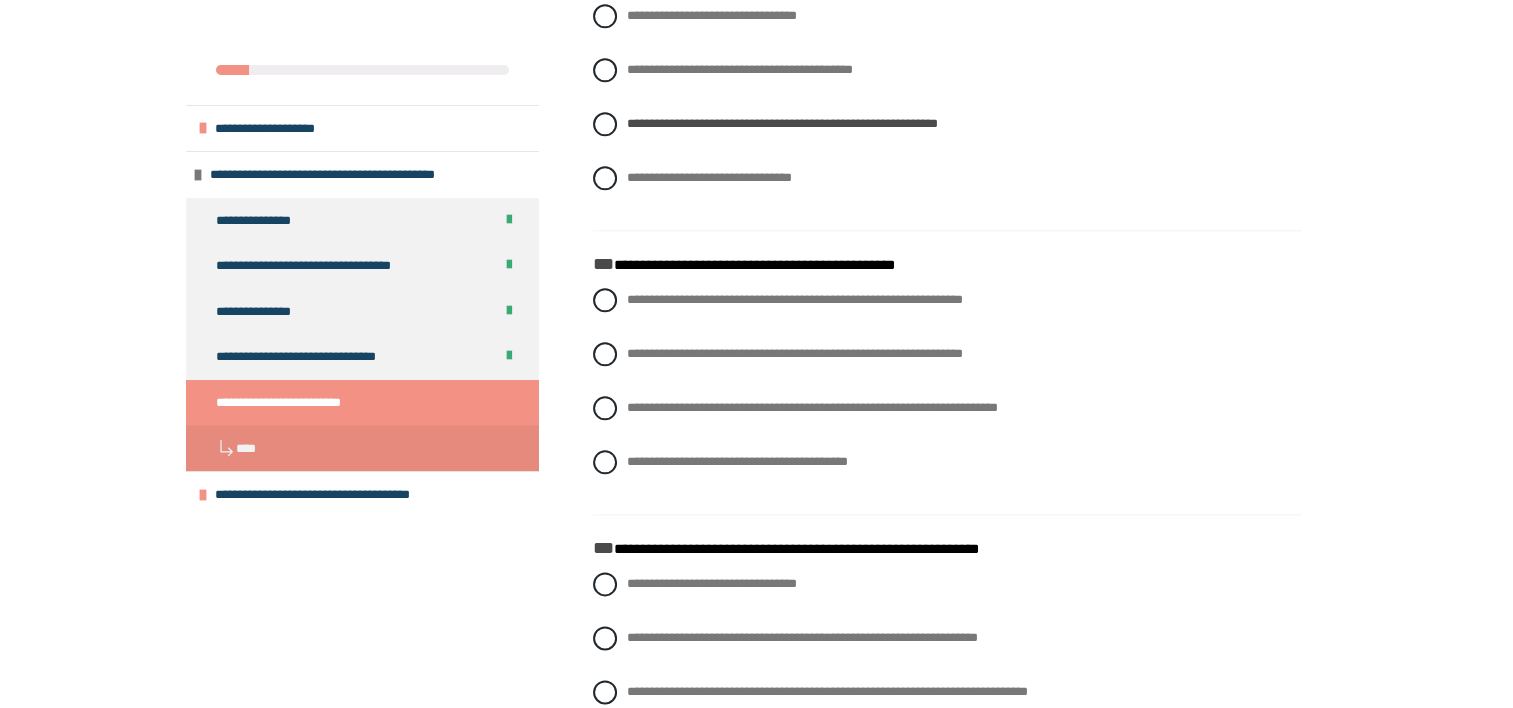 scroll, scrollTop: 2355, scrollLeft: 0, axis: vertical 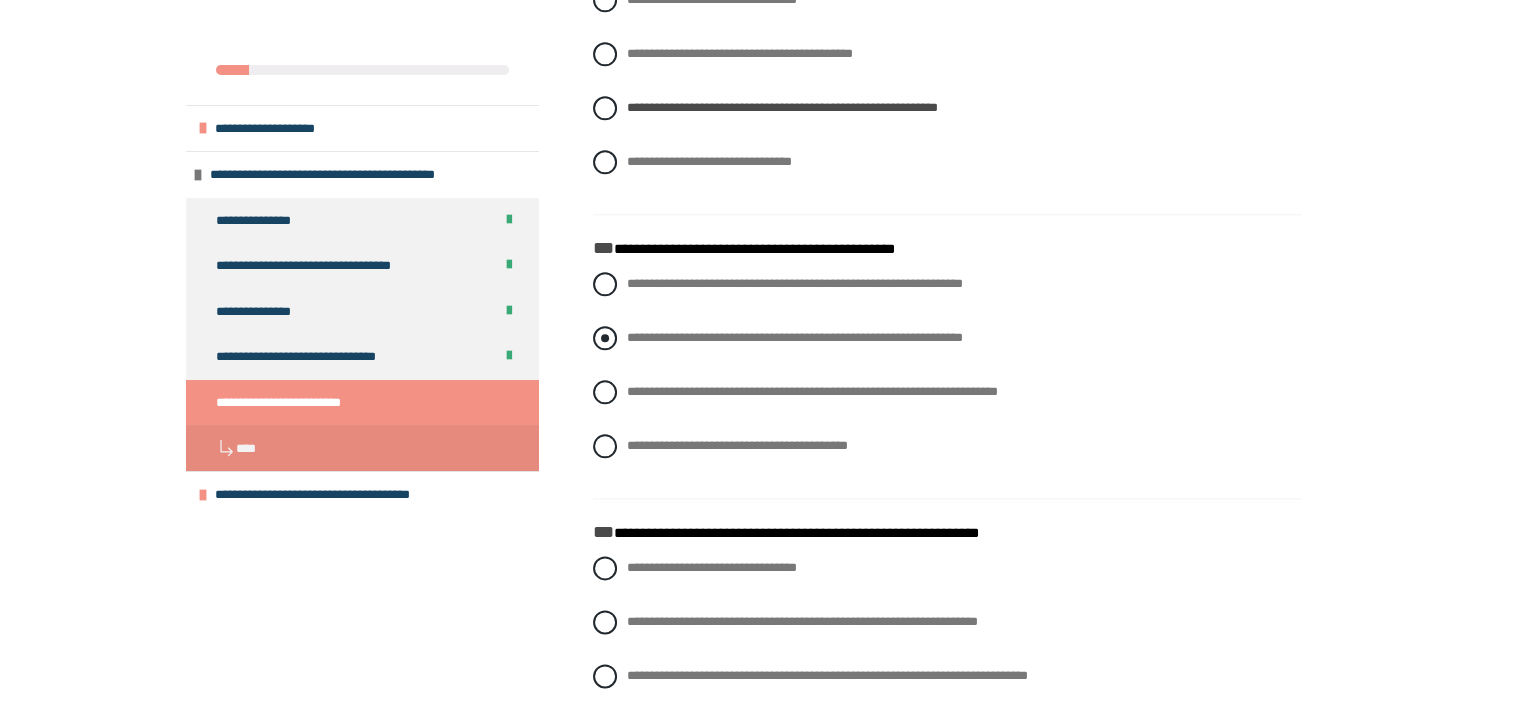 click on "**********" at bounding box center (794, 337) 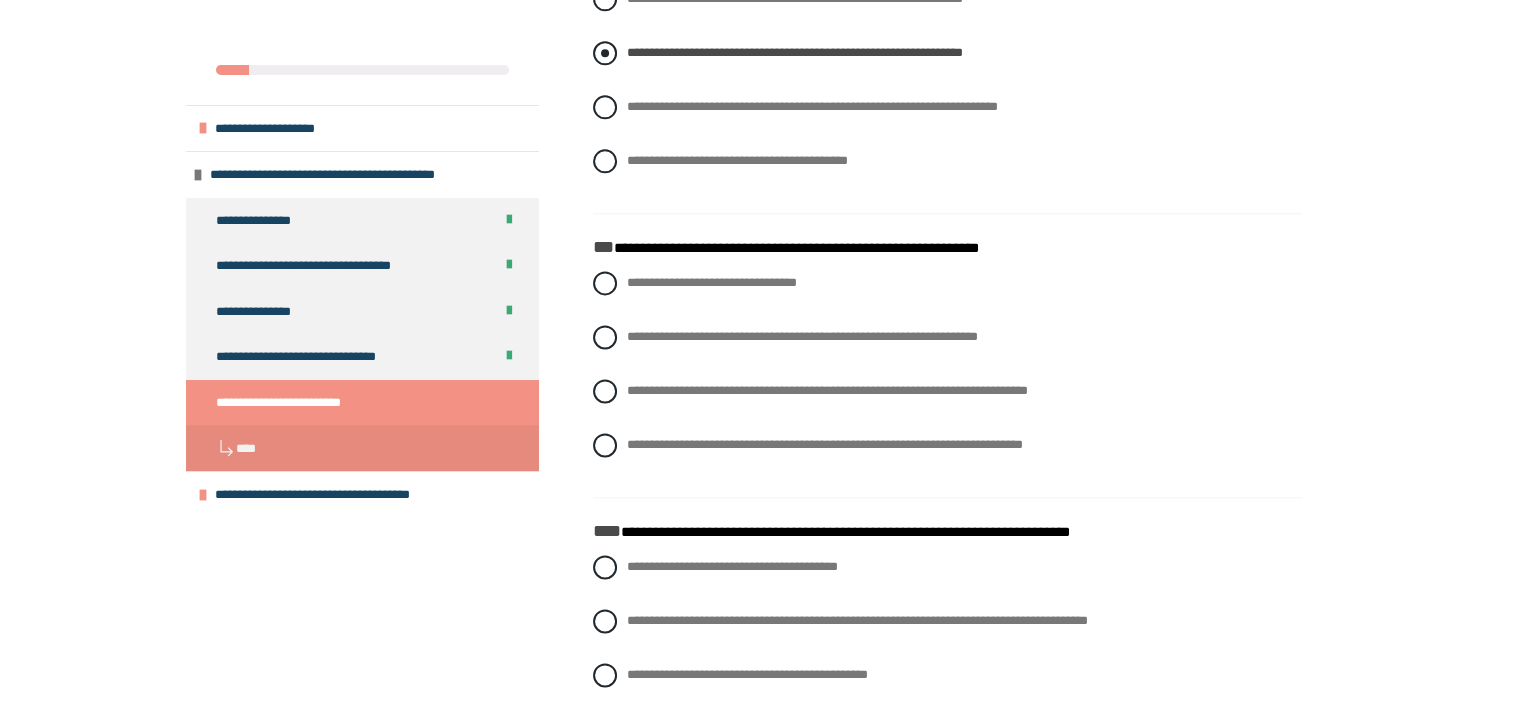 scroll, scrollTop: 2642, scrollLeft: 0, axis: vertical 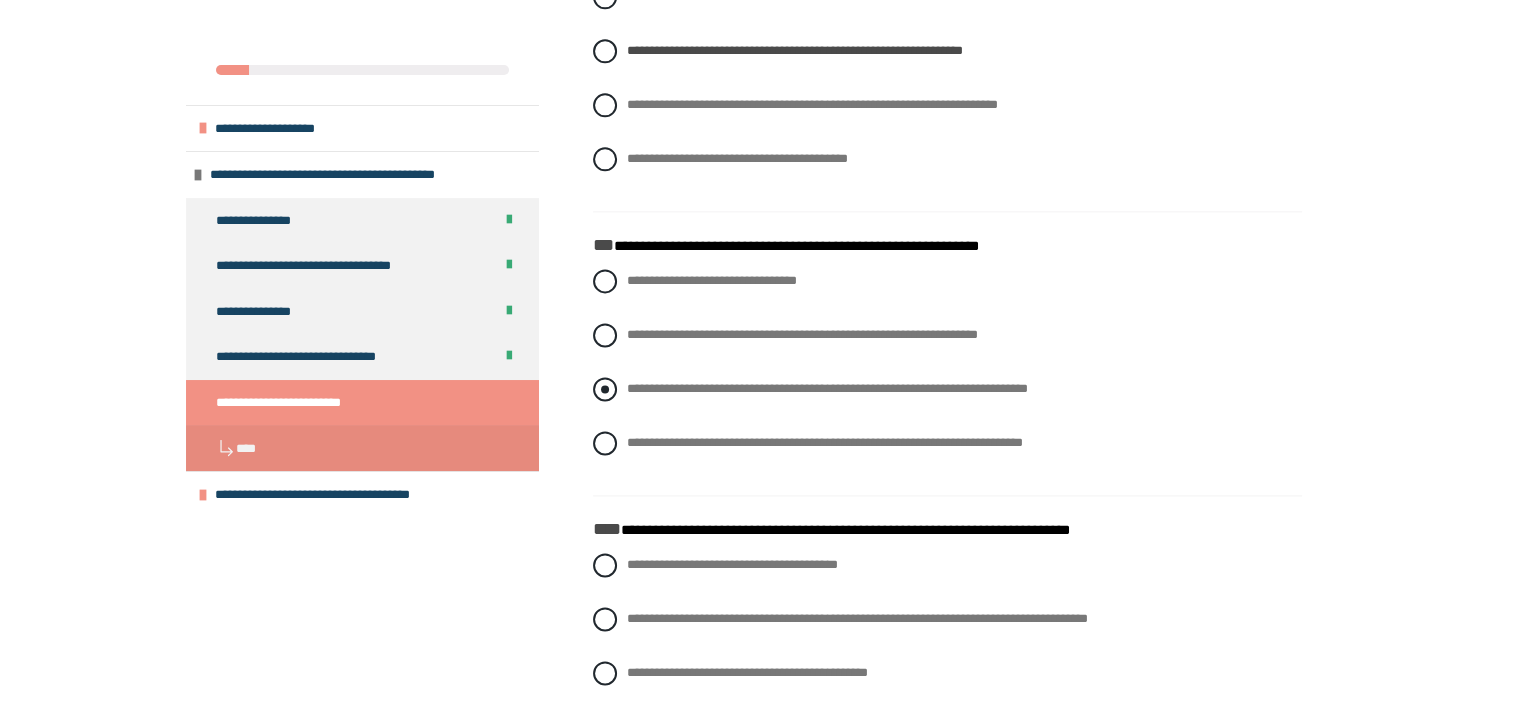 click on "**********" at bounding box center [947, 389] 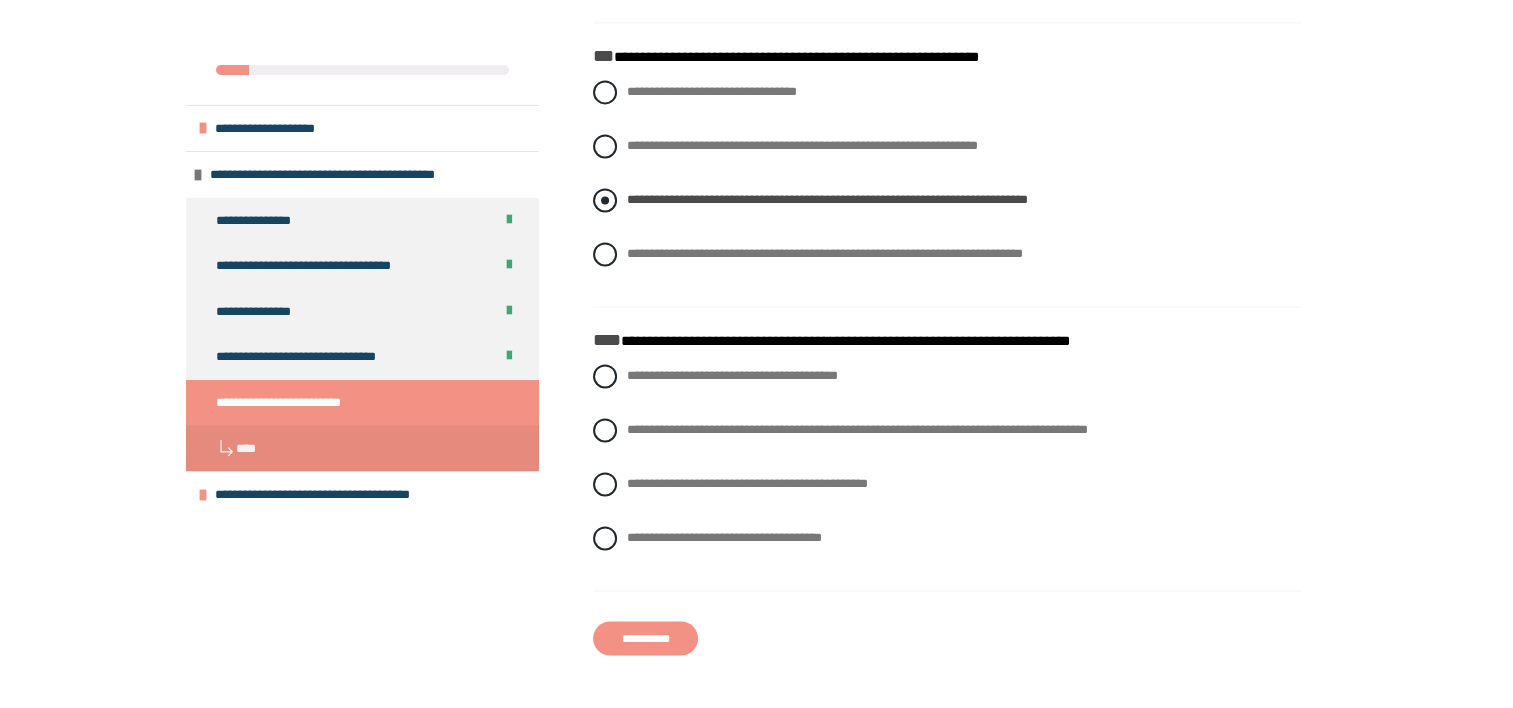 scroll, scrollTop: 2856, scrollLeft: 0, axis: vertical 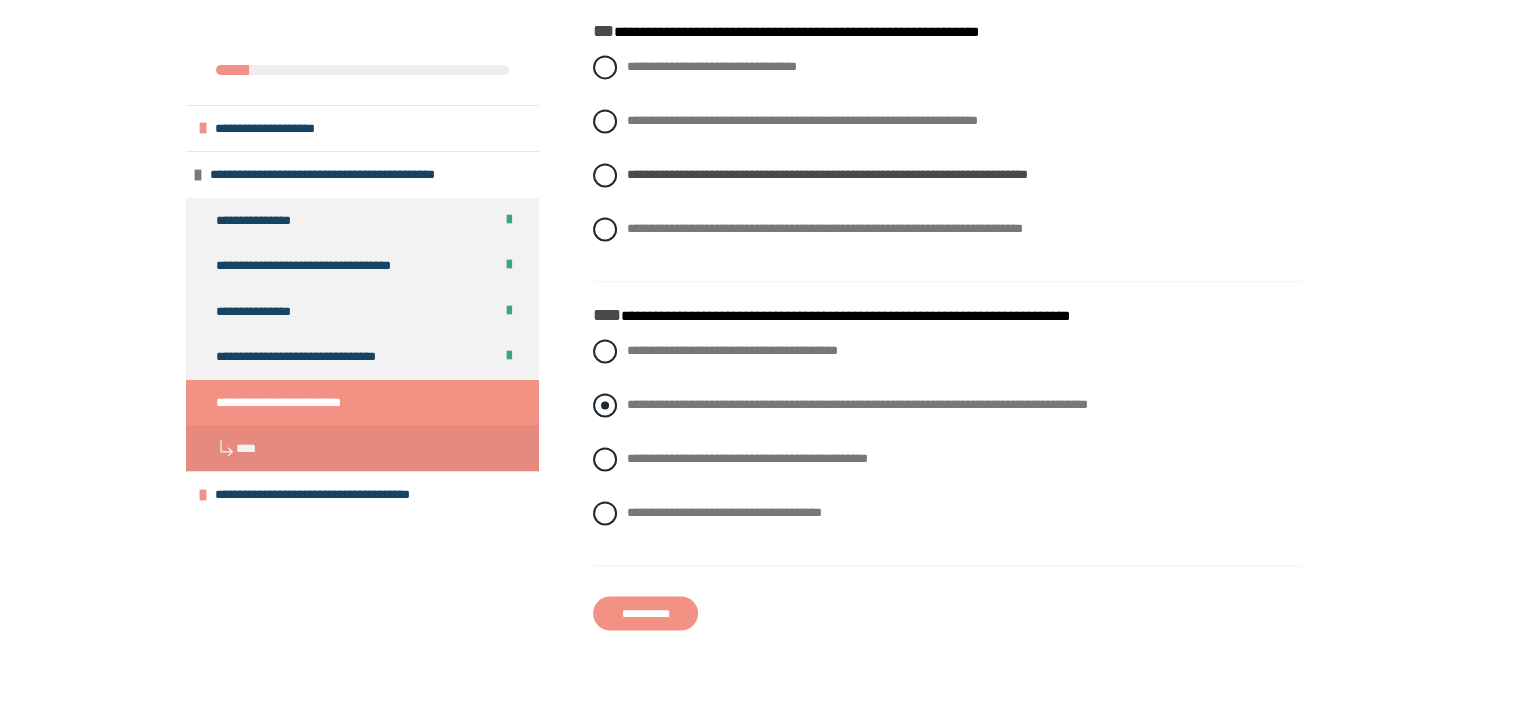 click on "**********" at bounding box center (857, 404) 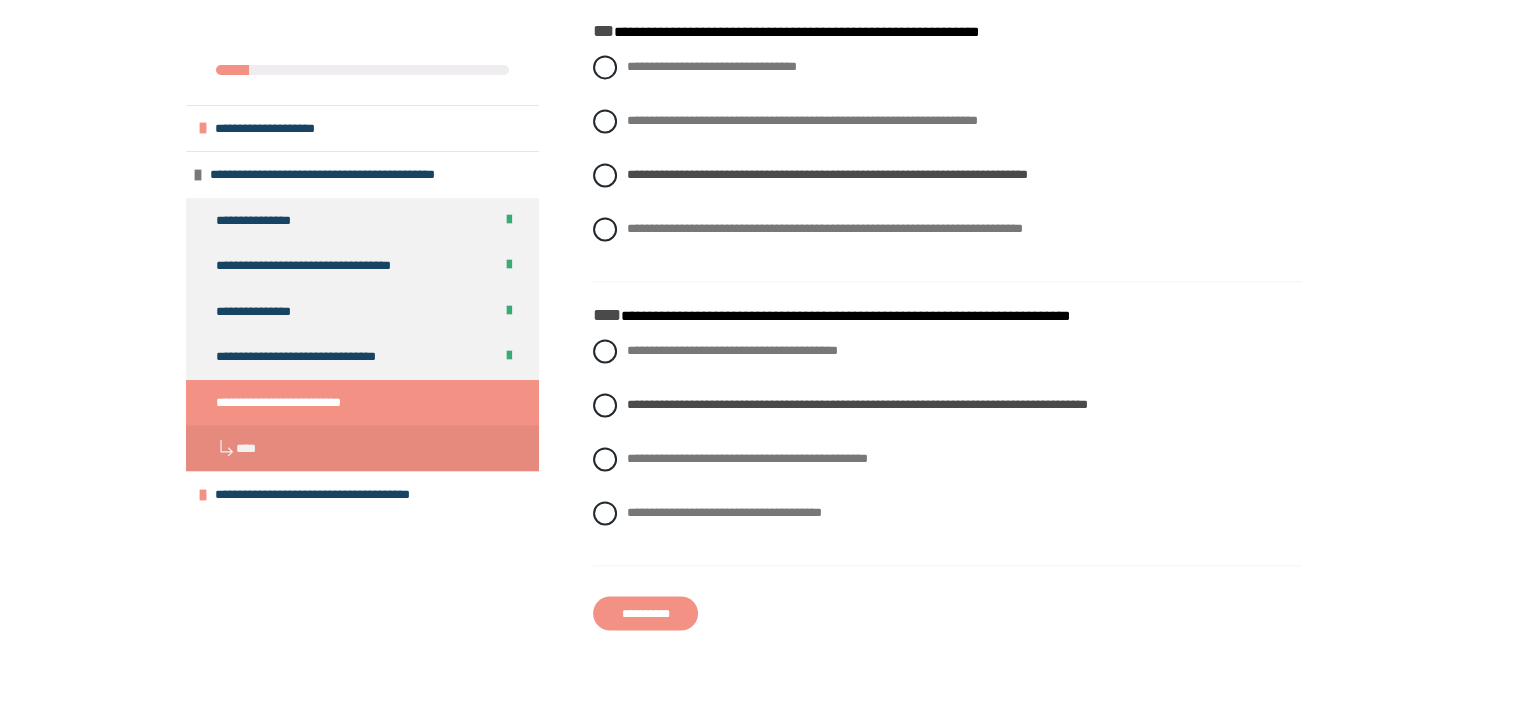 click on "**********" at bounding box center (645, 613) 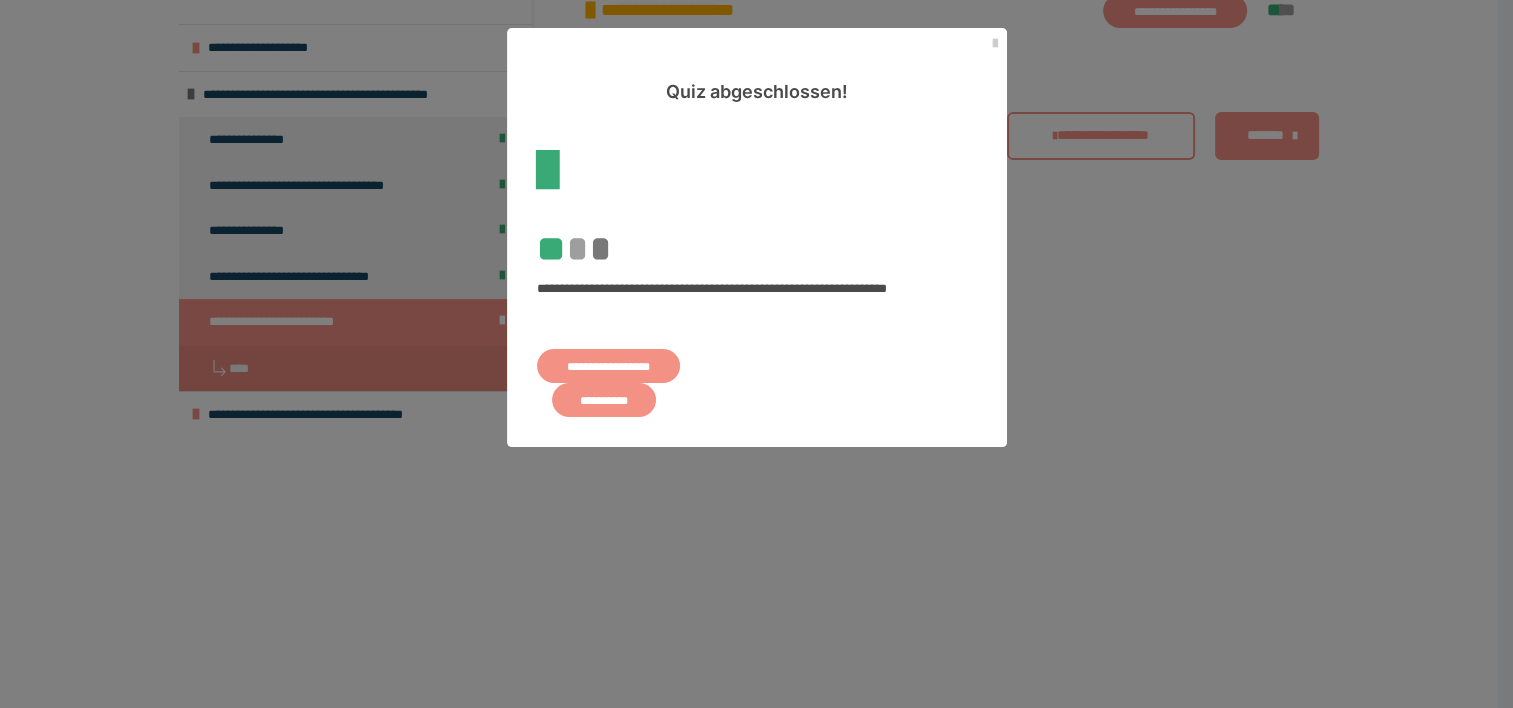 scroll, scrollTop: 0, scrollLeft: 0, axis: both 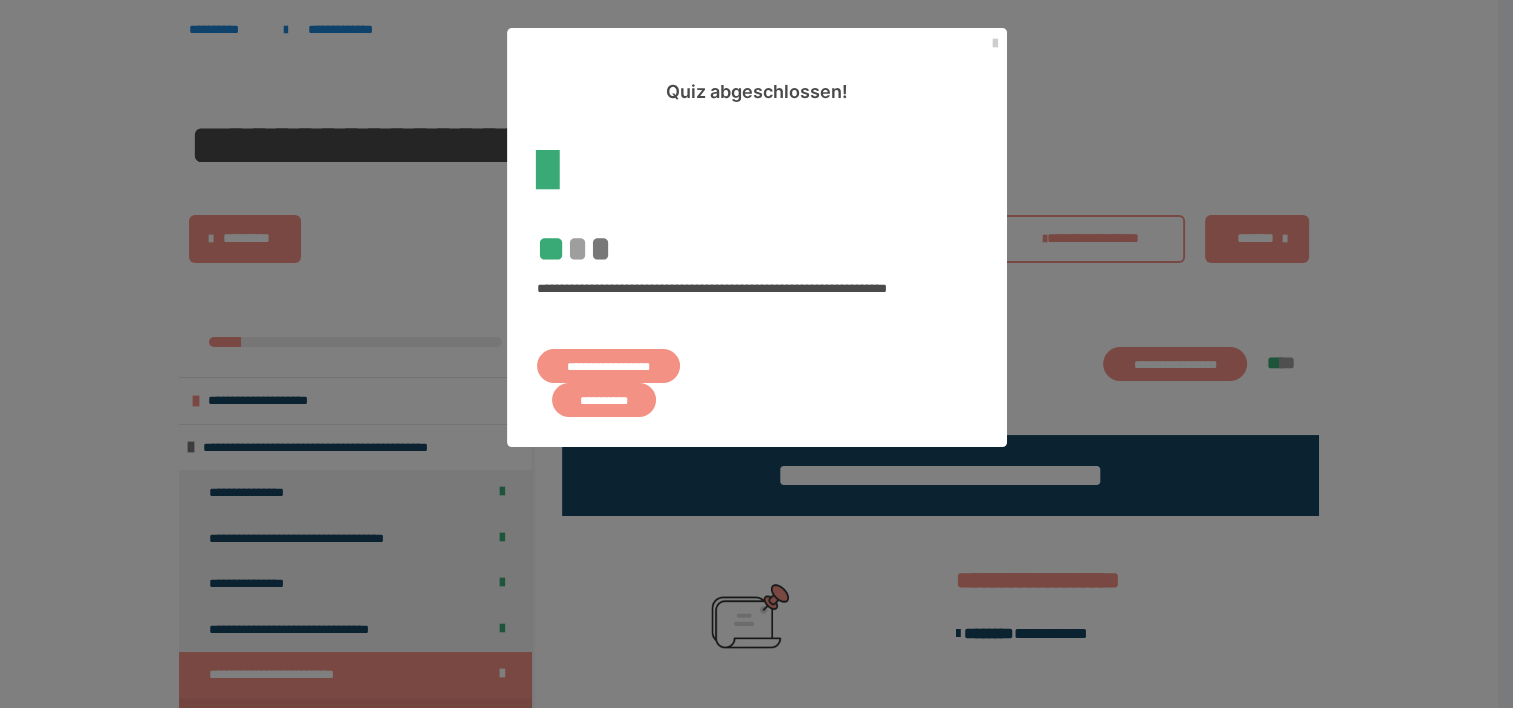 click on "**********" at bounding box center (604, 400) 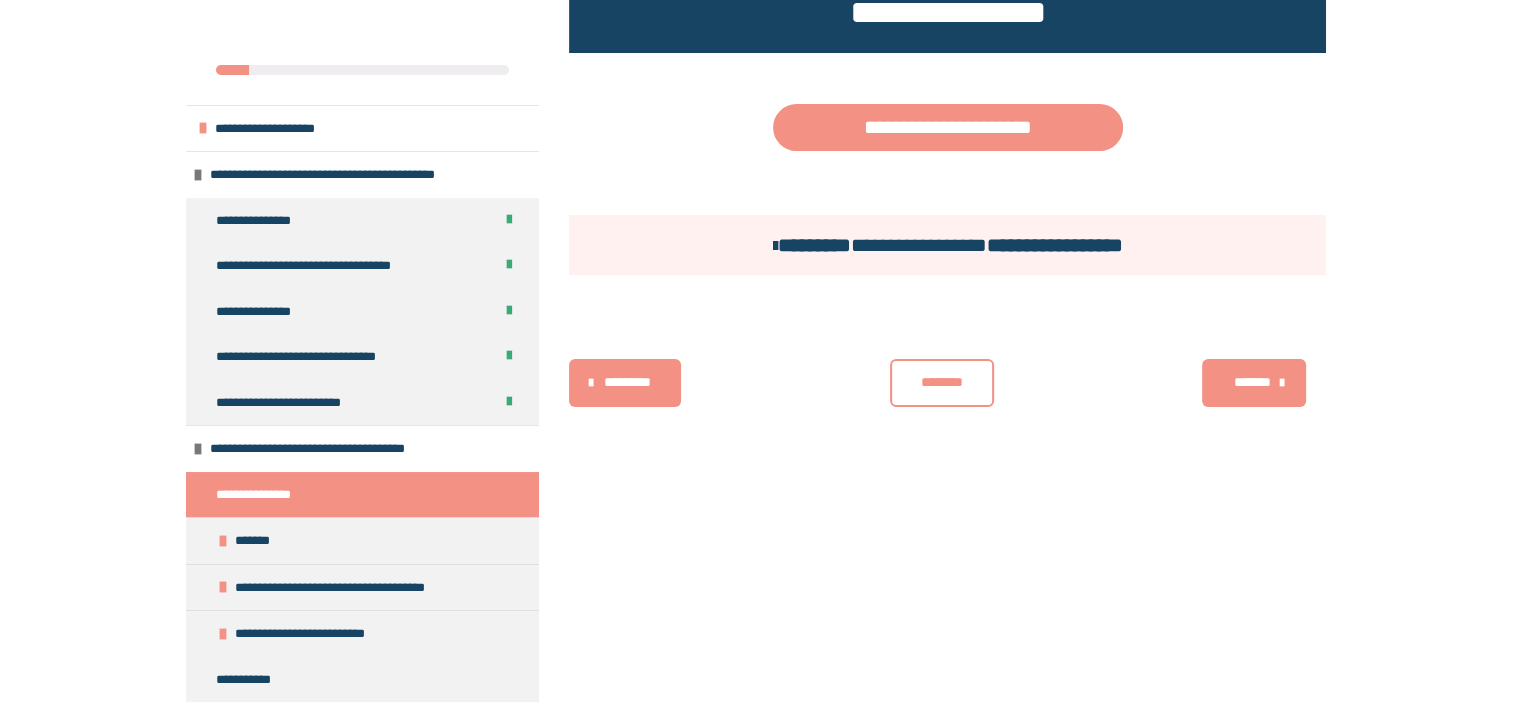 scroll, scrollTop: 352, scrollLeft: 0, axis: vertical 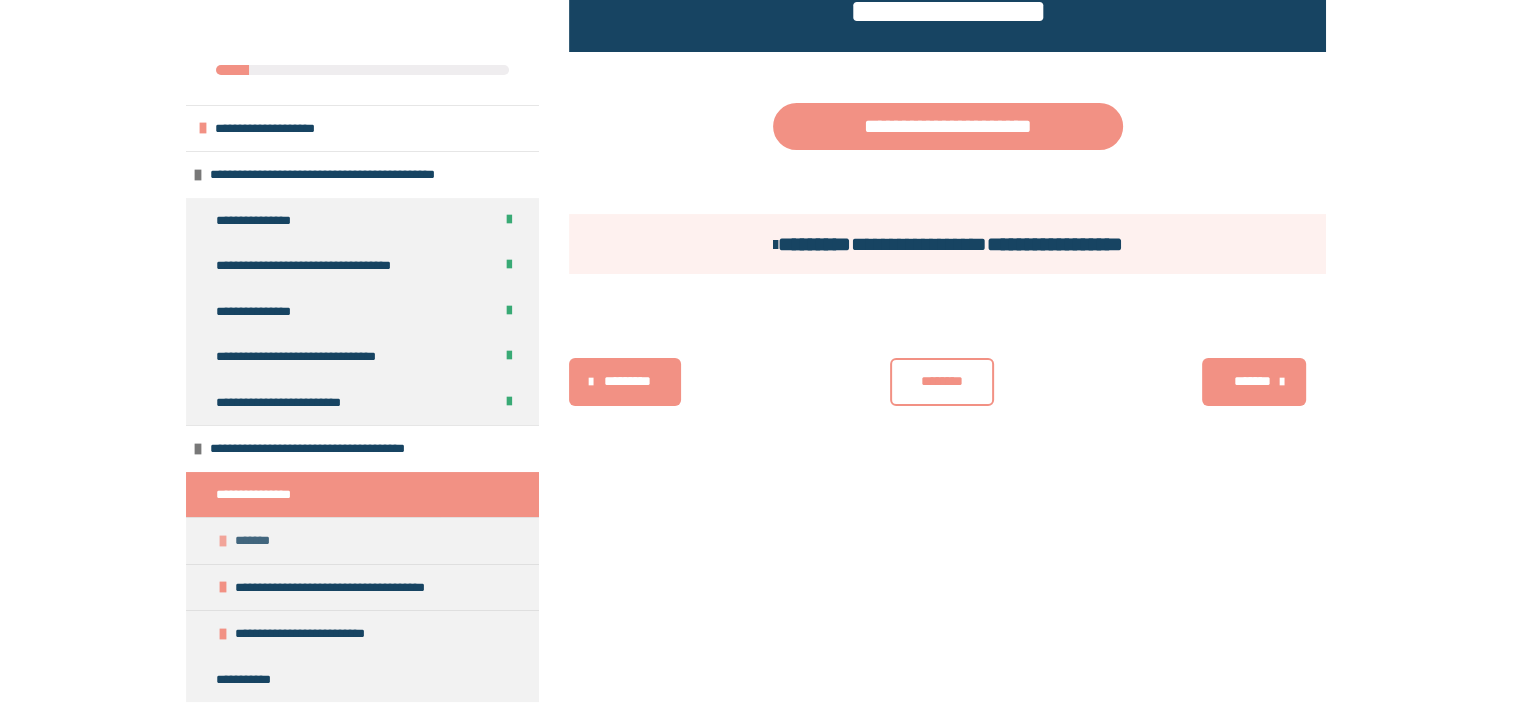 click on "*******" at bounding box center (362, 540) 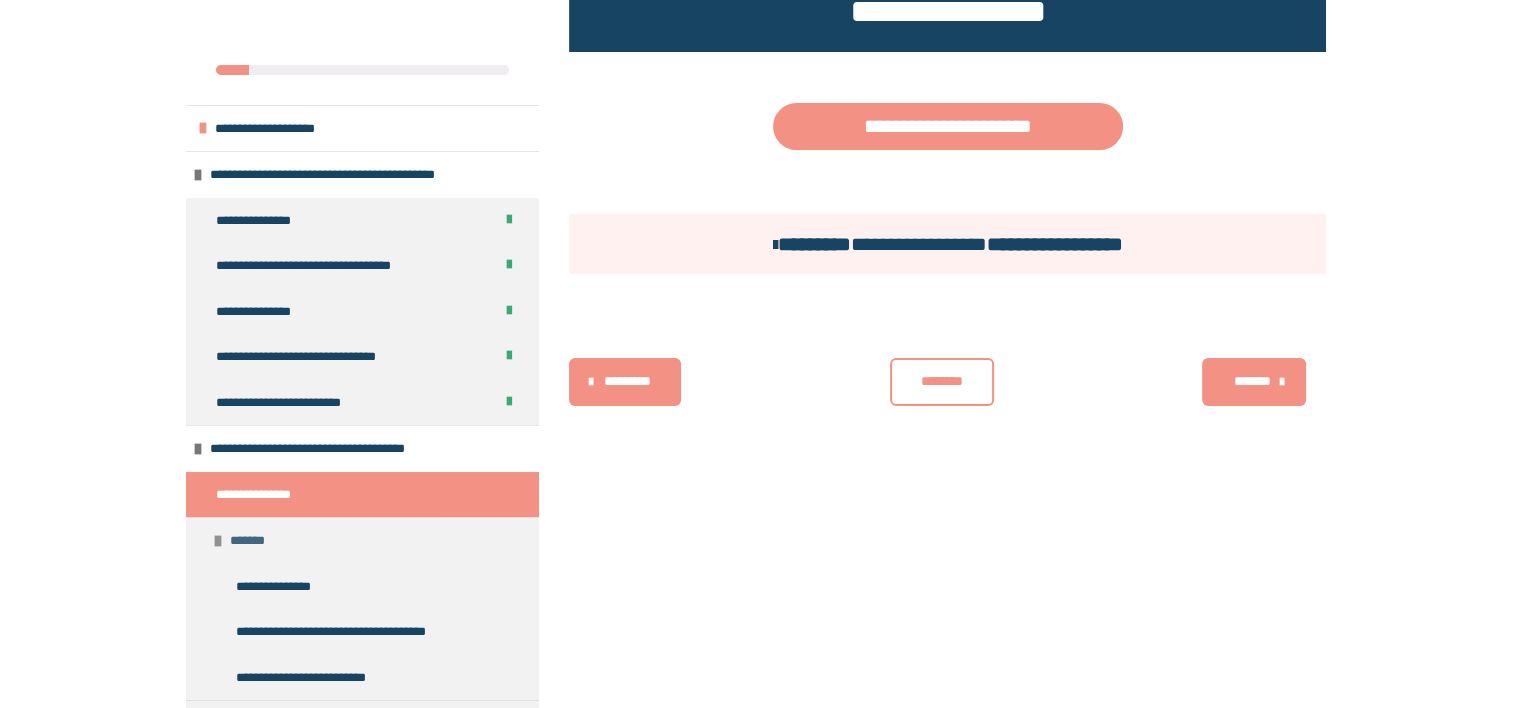 scroll, scrollTop: 124, scrollLeft: 0, axis: vertical 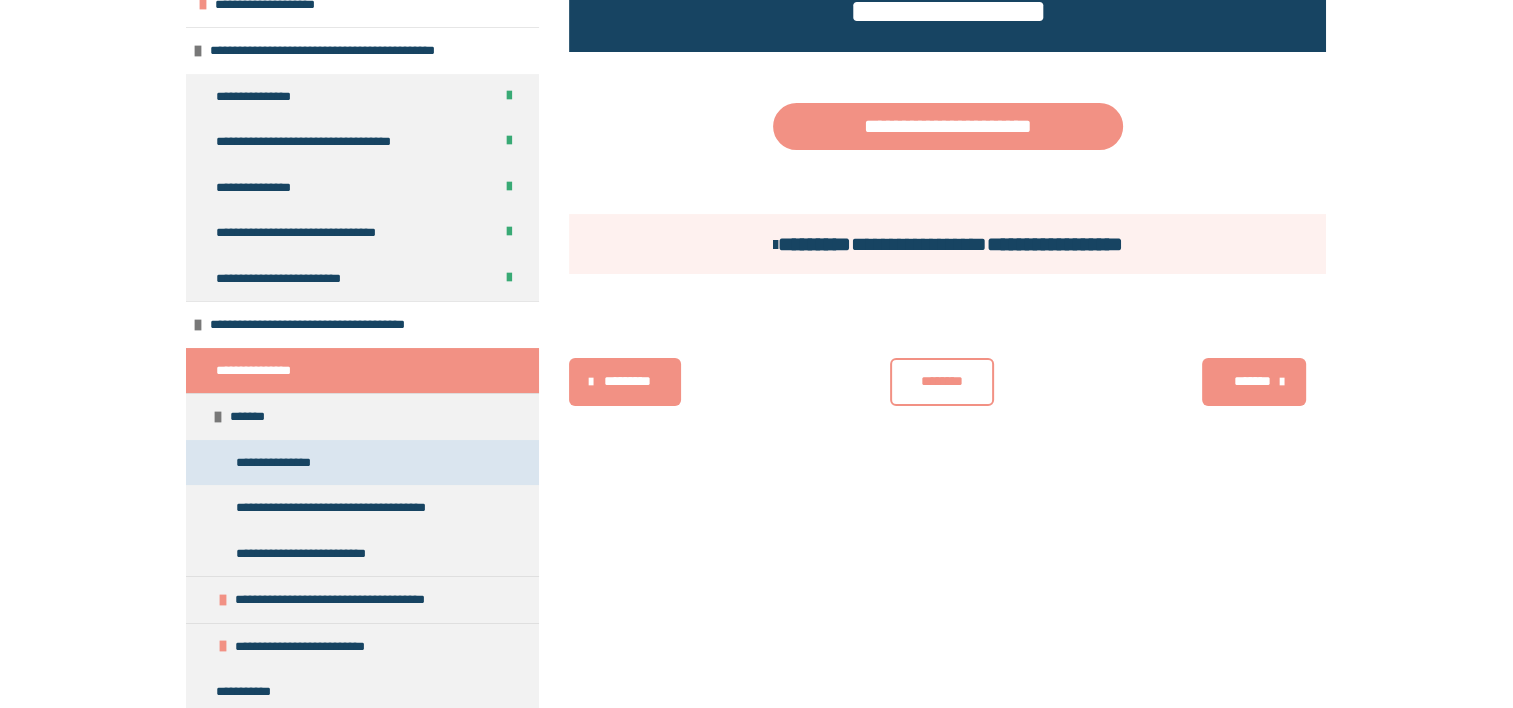 click on "**********" at bounding box center (362, 463) 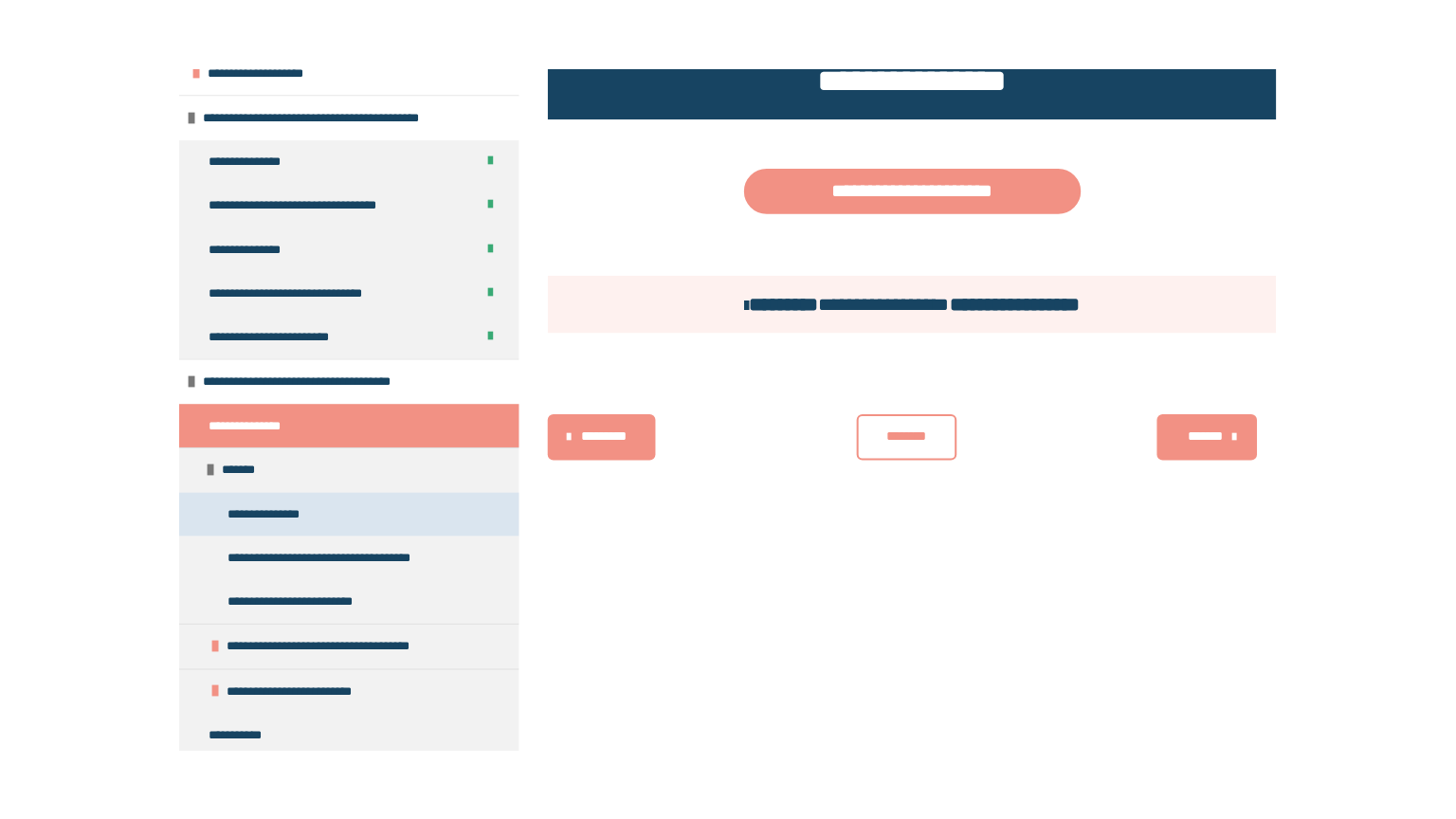 scroll, scrollTop: 268, scrollLeft: 0, axis: vertical 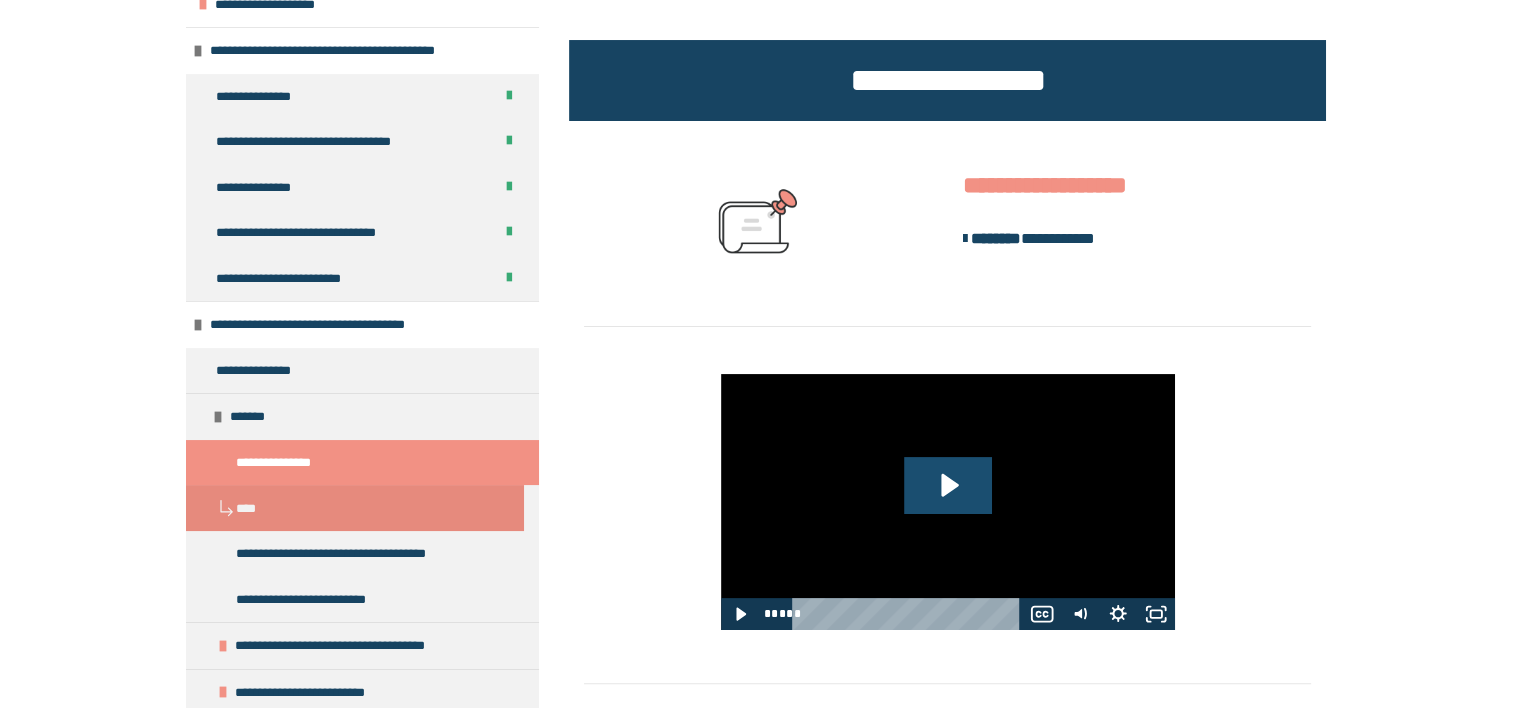 click 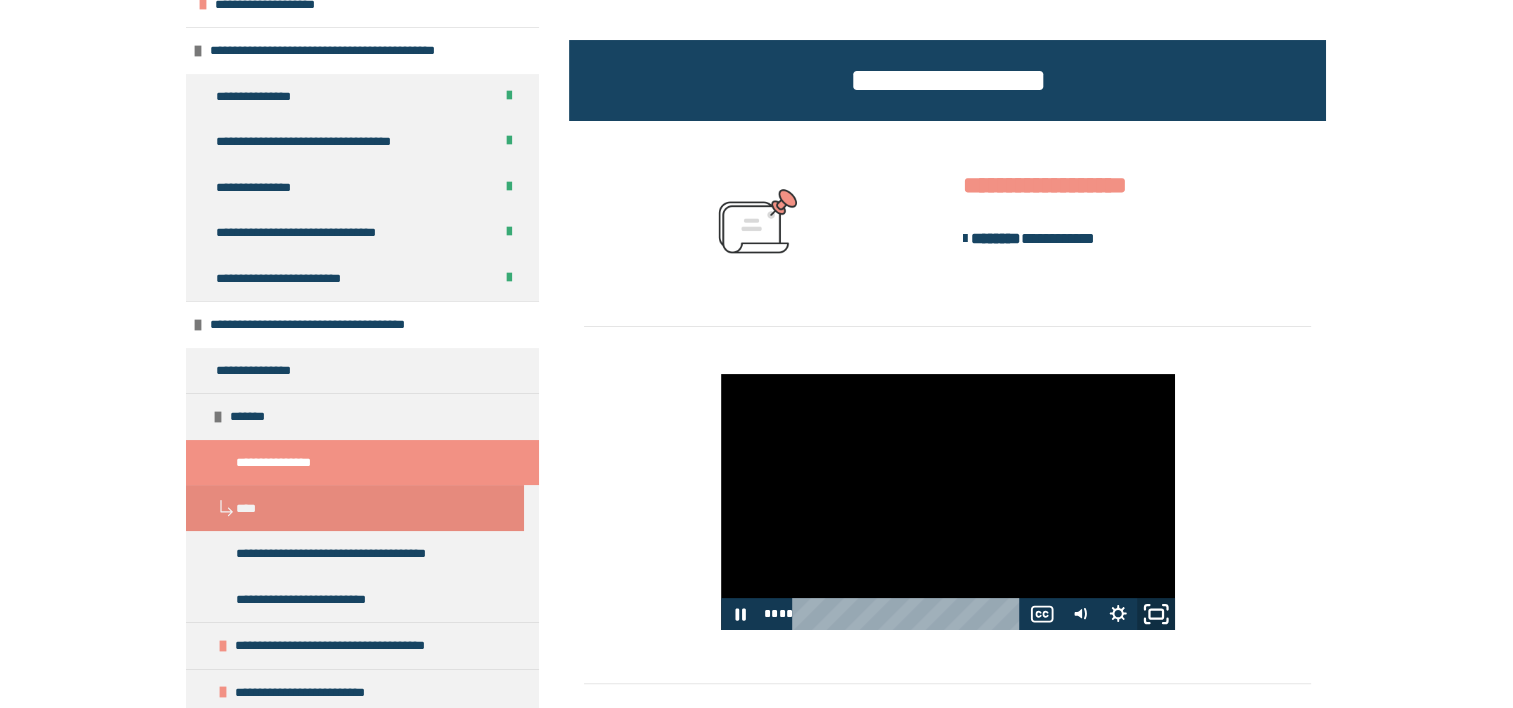 click 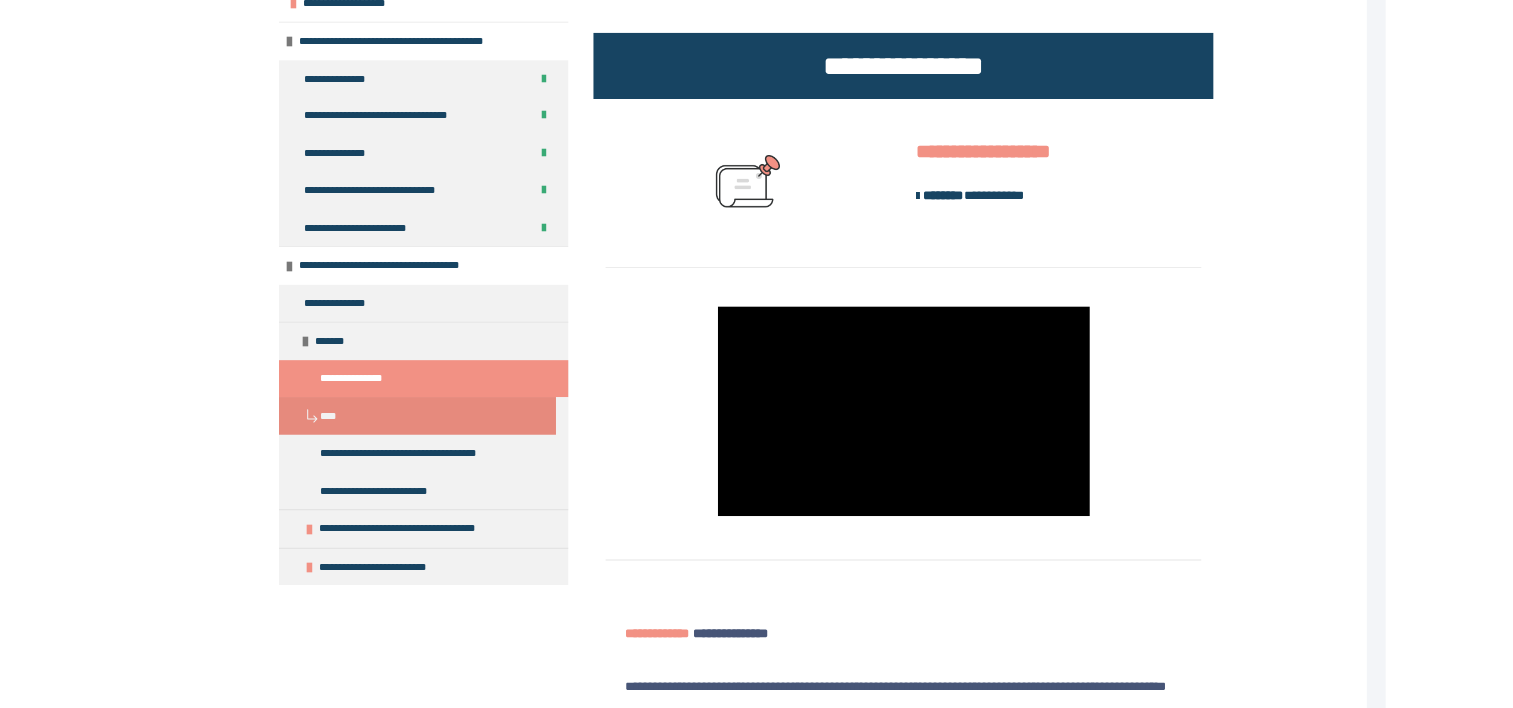 scroll, scrollTop: 14, scrollLeft: 0, axis: vertical 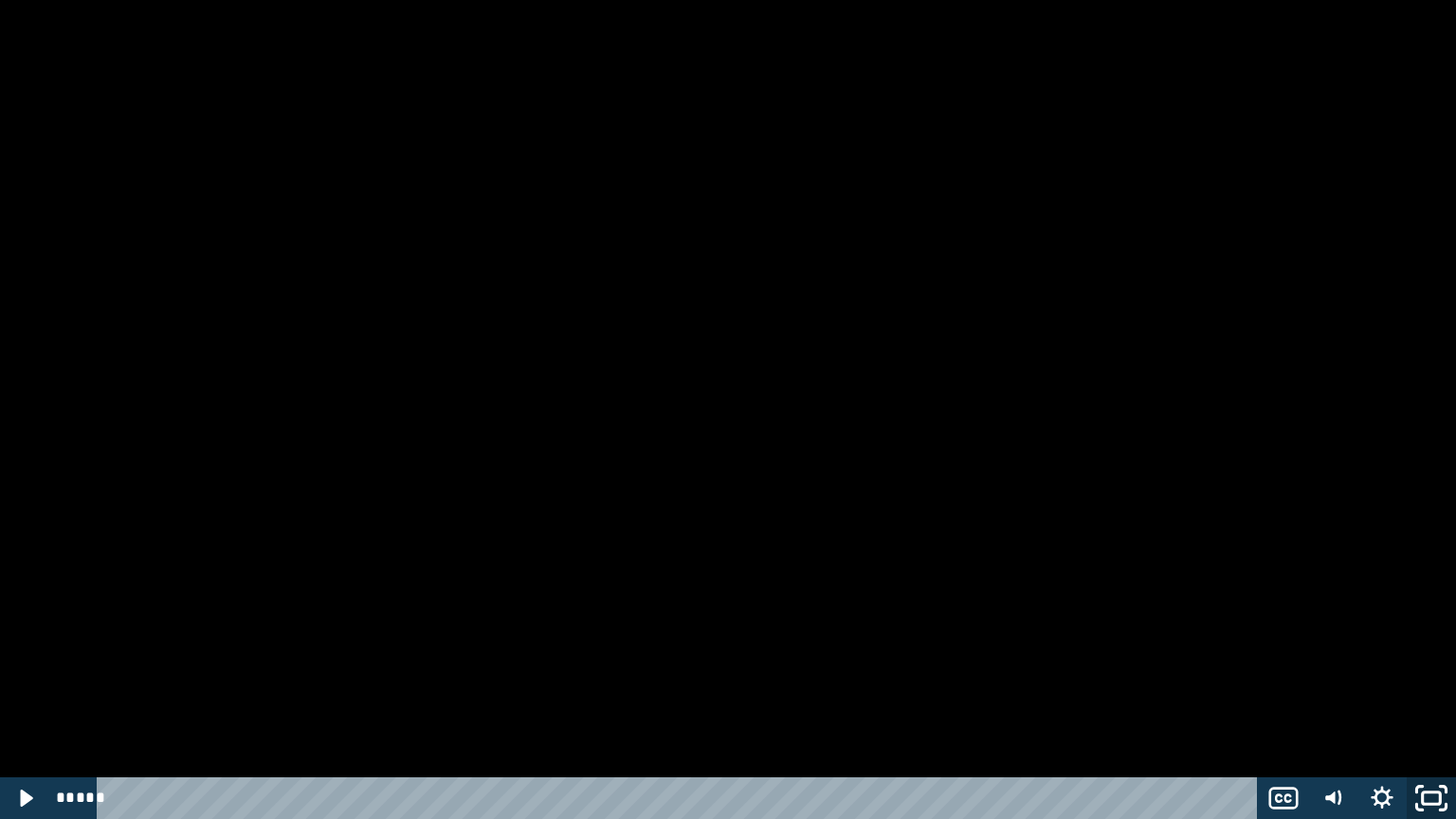 click 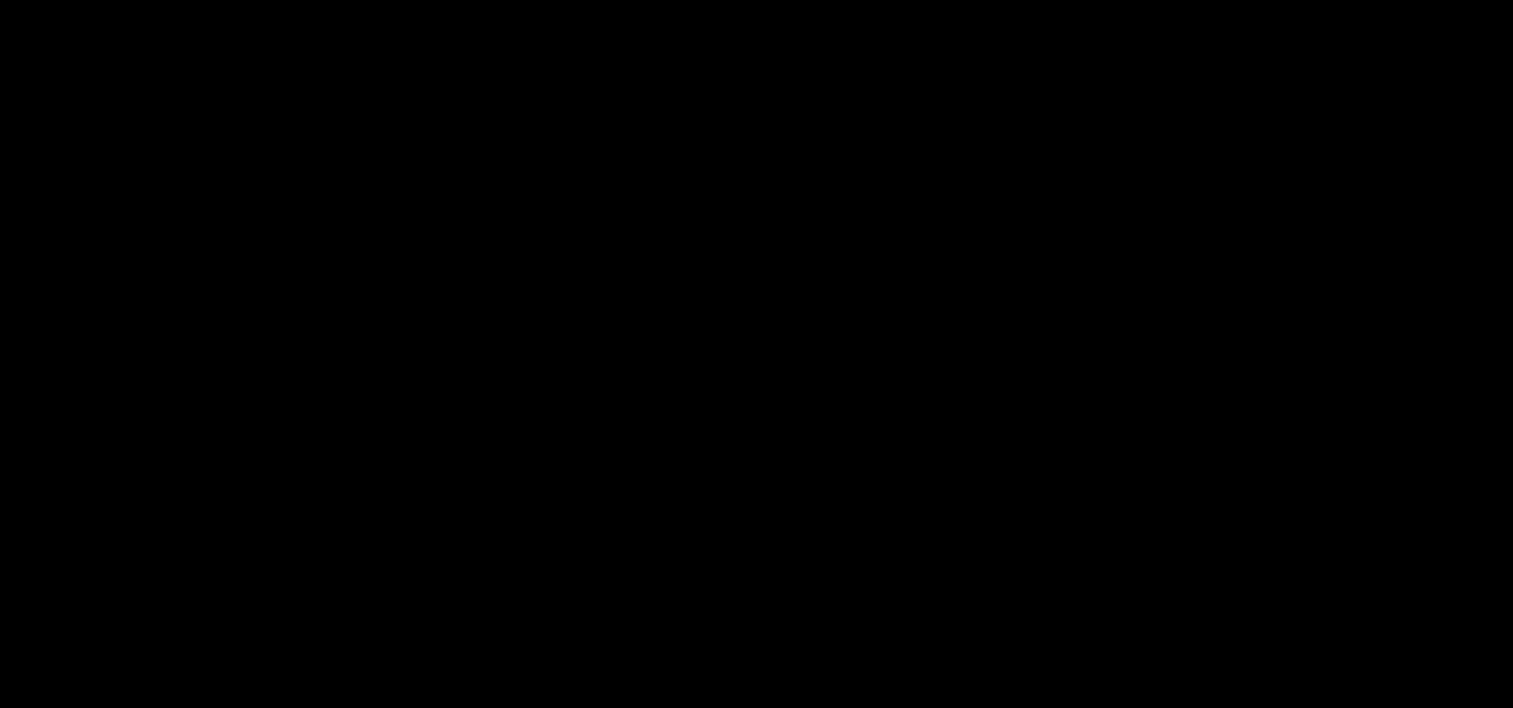 scroll, scrollTop: 124, scrollLeft: 0, axis: vertical 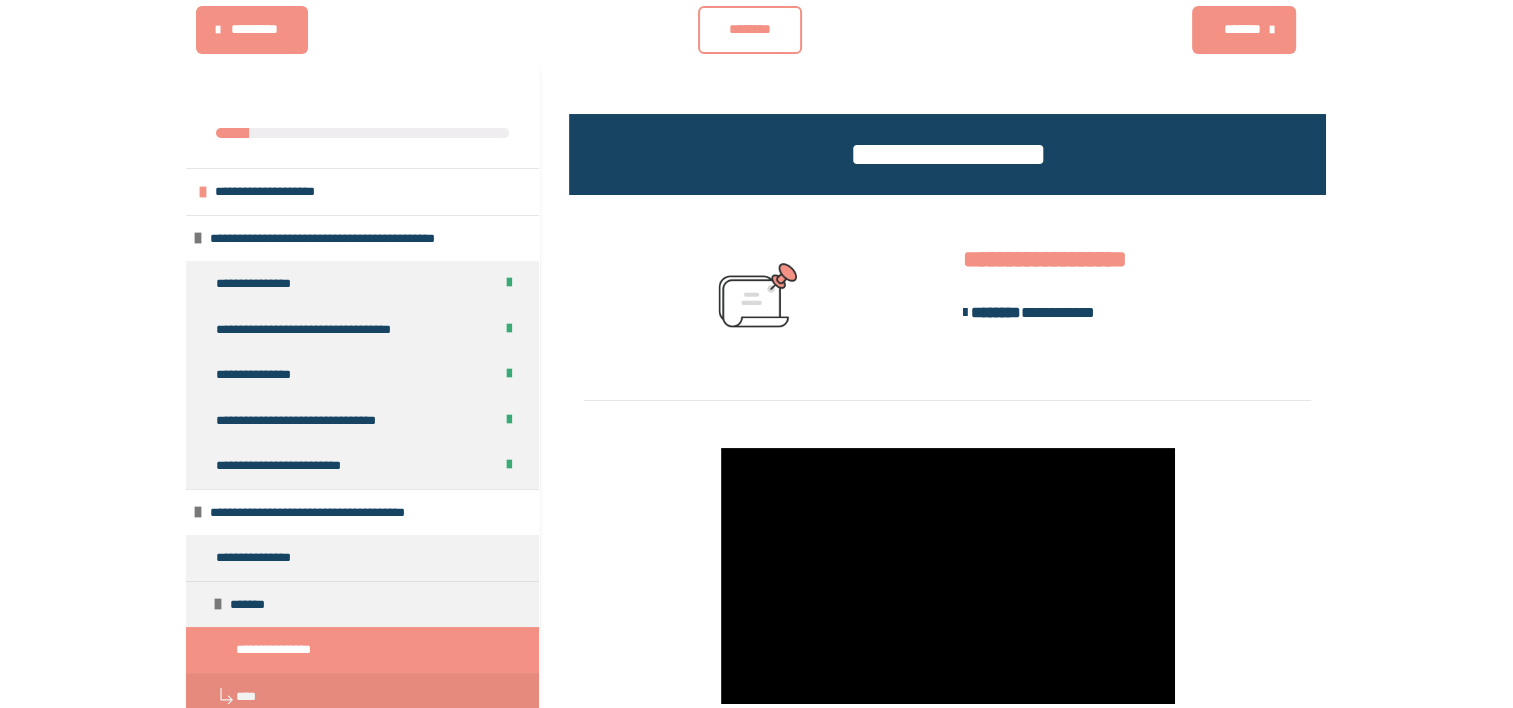 click on "********" at bounding box center (750, 29) 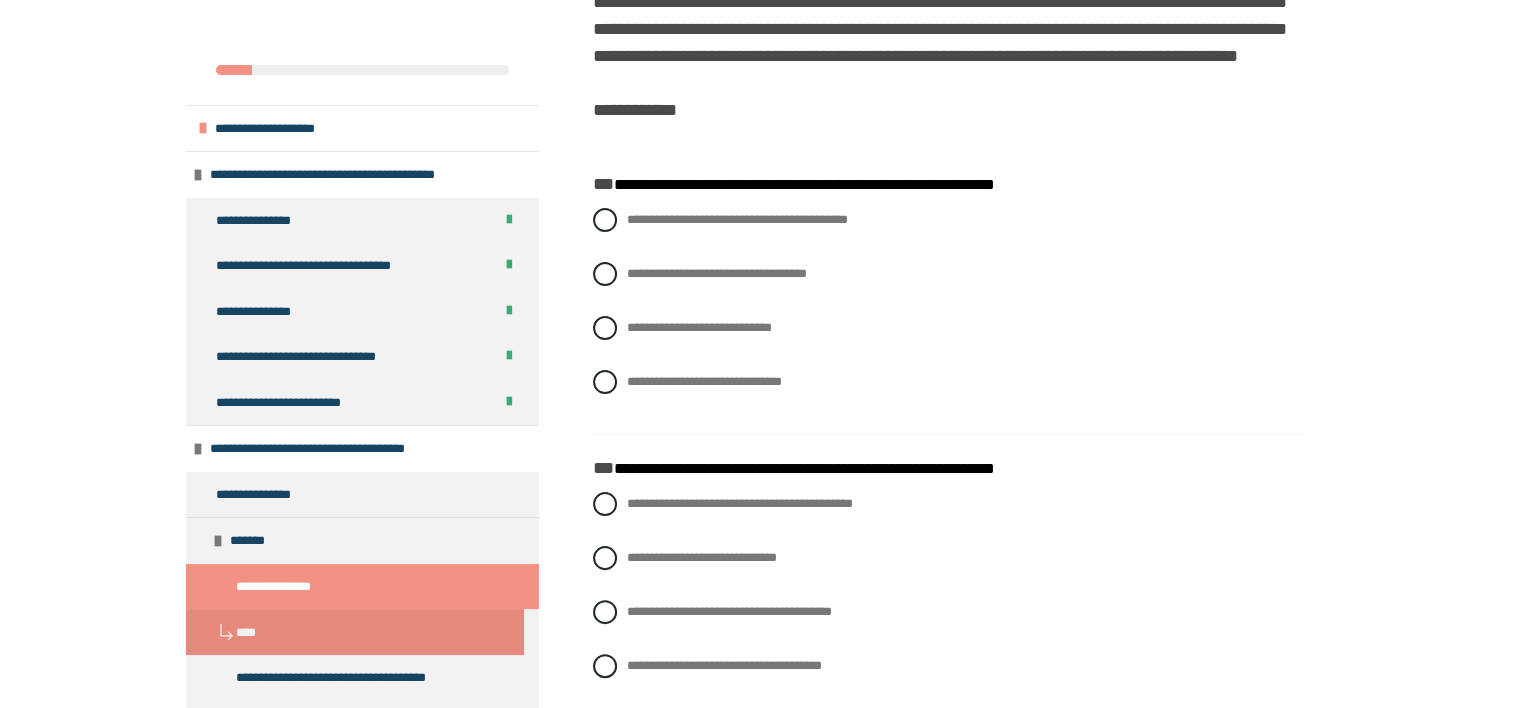 scroll, scrollTop: 386, scrollLeft: 0, axis: vertical 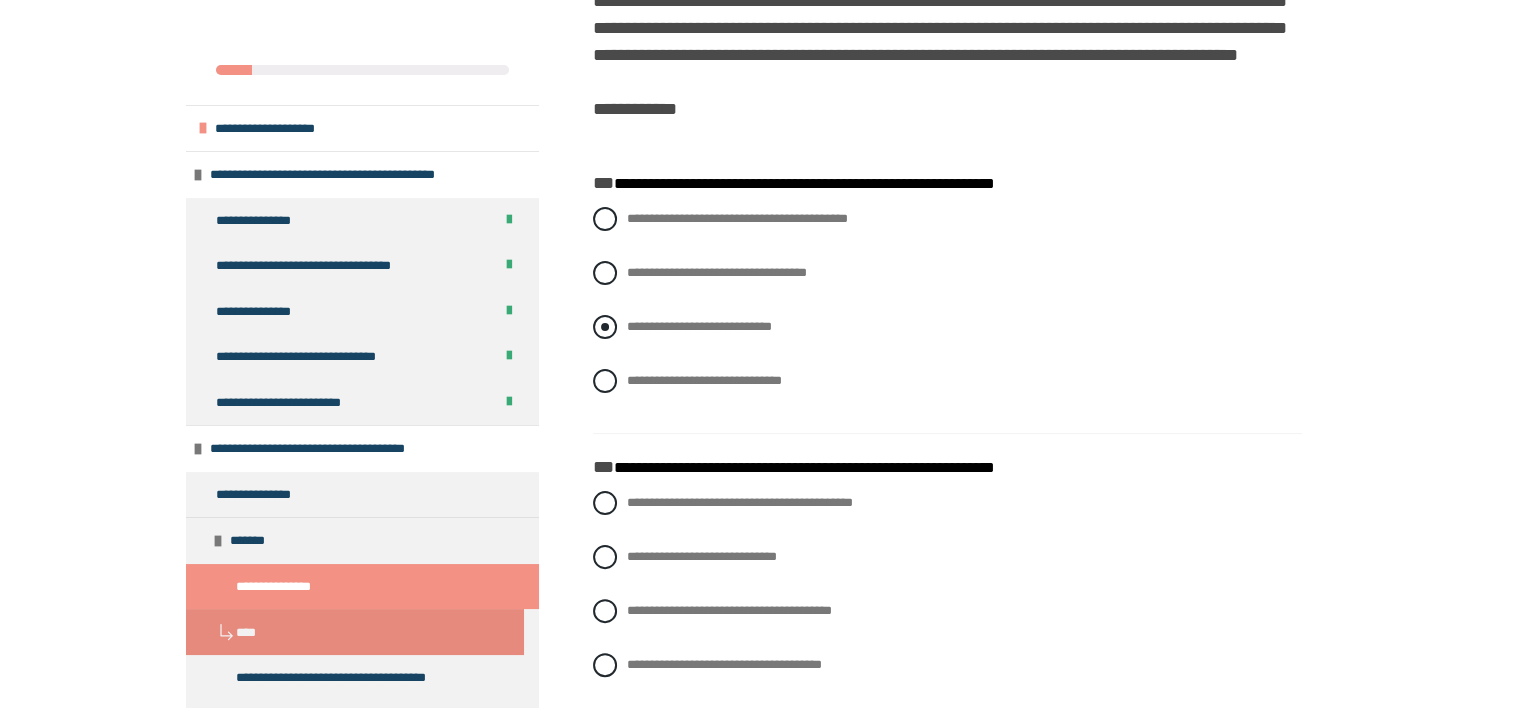 click on "**********" at bounding box center [699, 326] 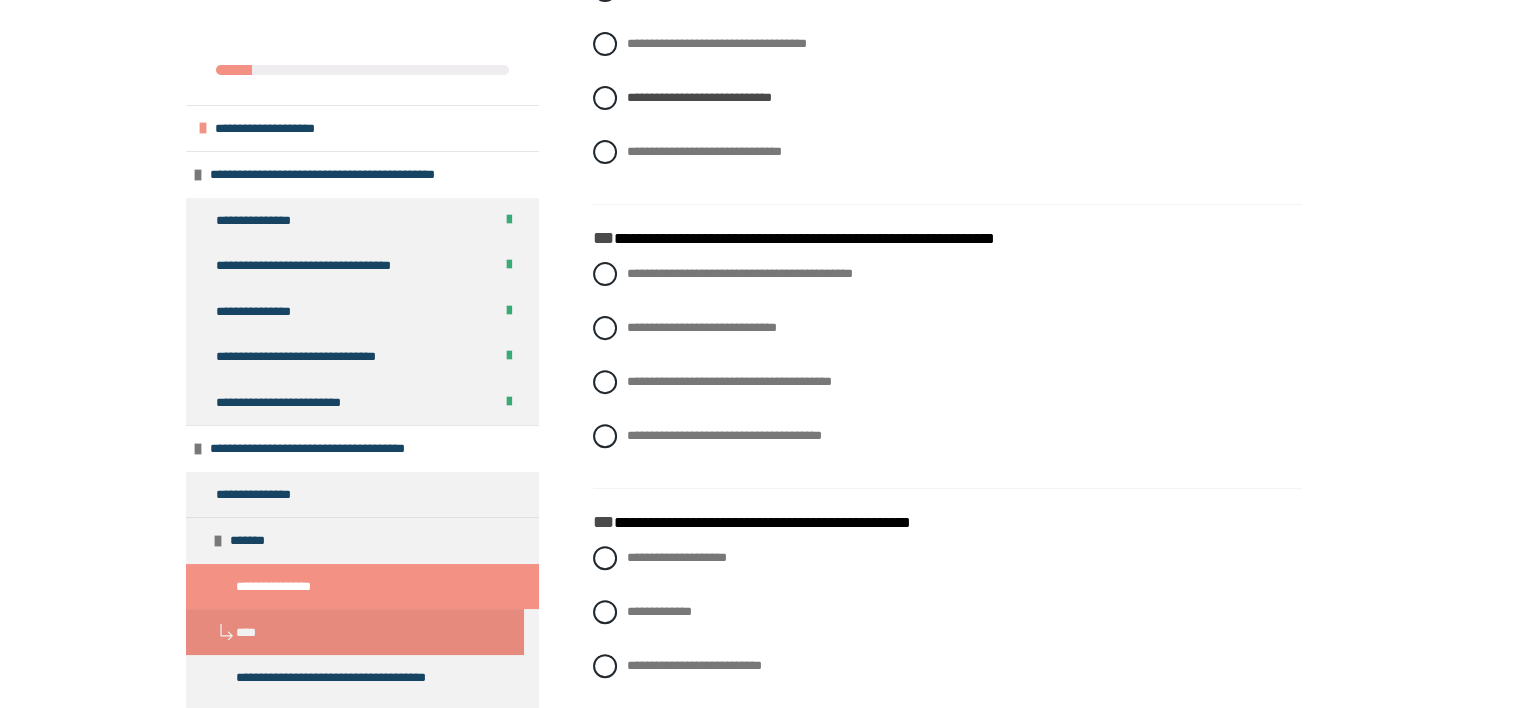 scroll, scrollTop: 616, scrollLeft: 0, axis: vertical 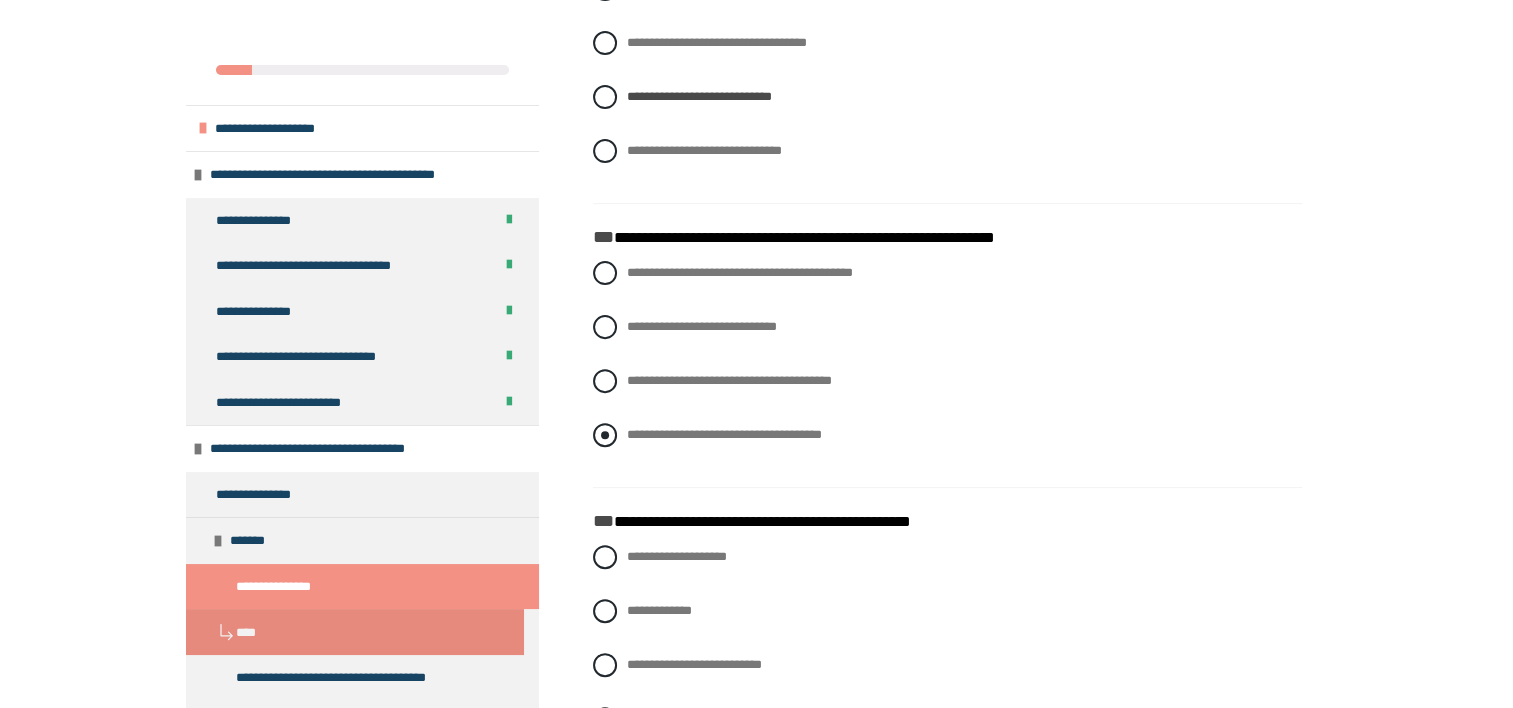 click on "**********" at bounding box center (724, 434) 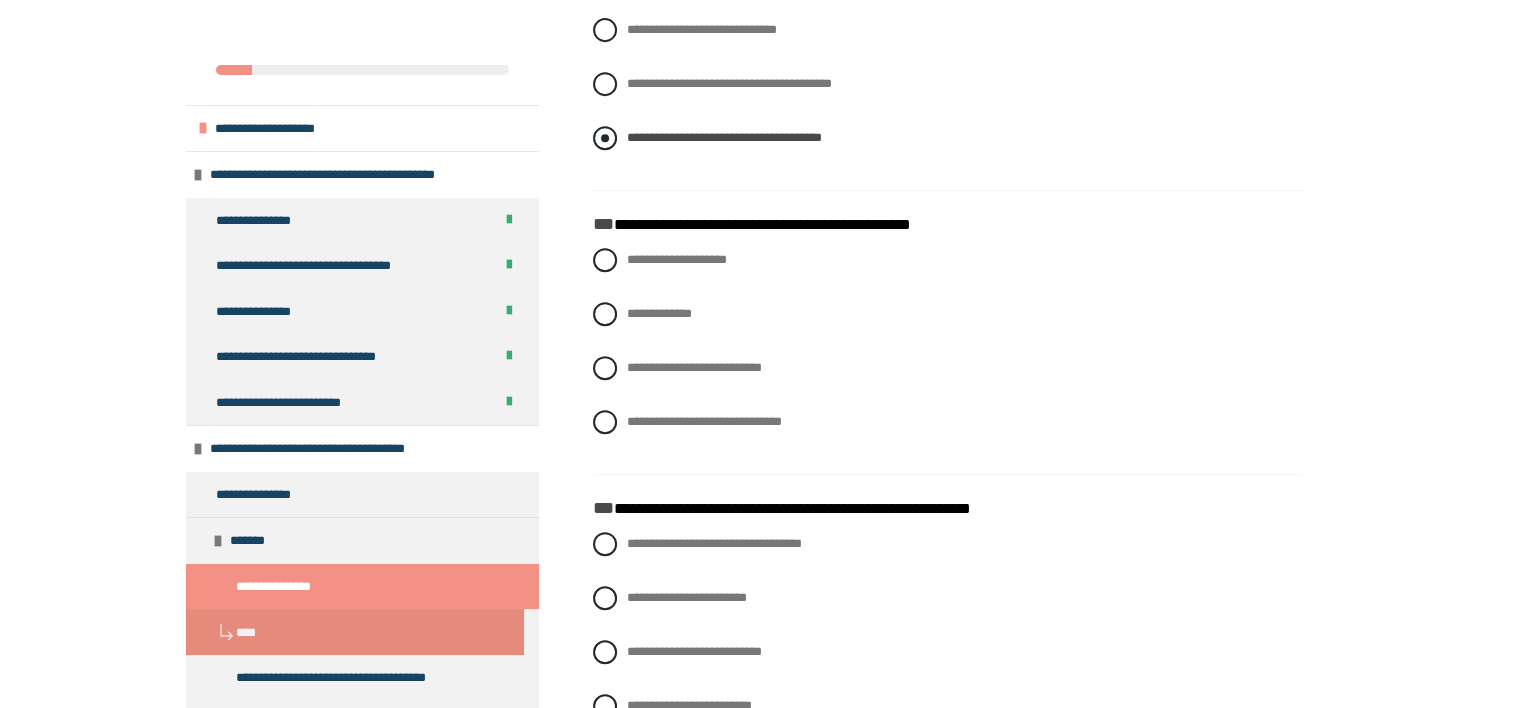 scroll, scrollTop: 916, scrollLeft: 0, axis: vertical 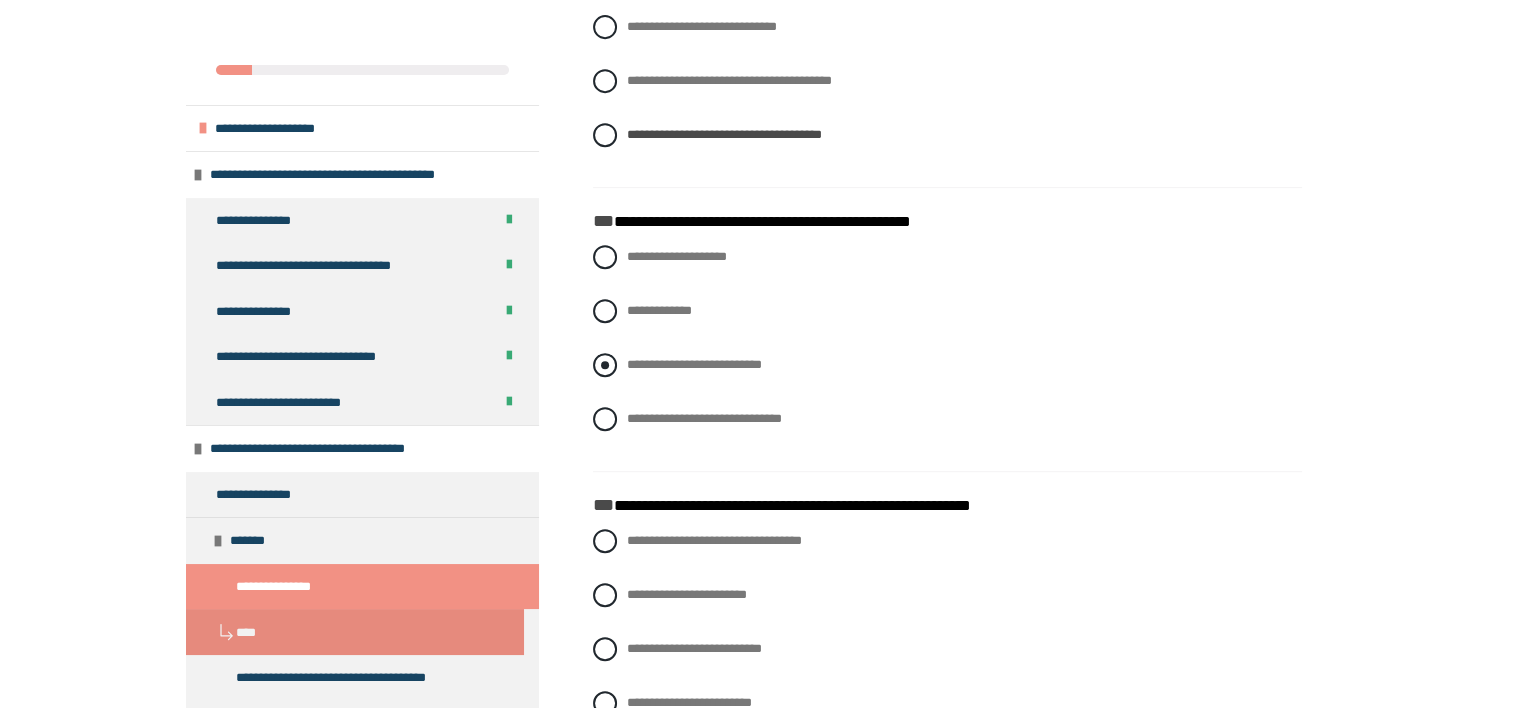 click on "**********" at bounding box center (694, 364) 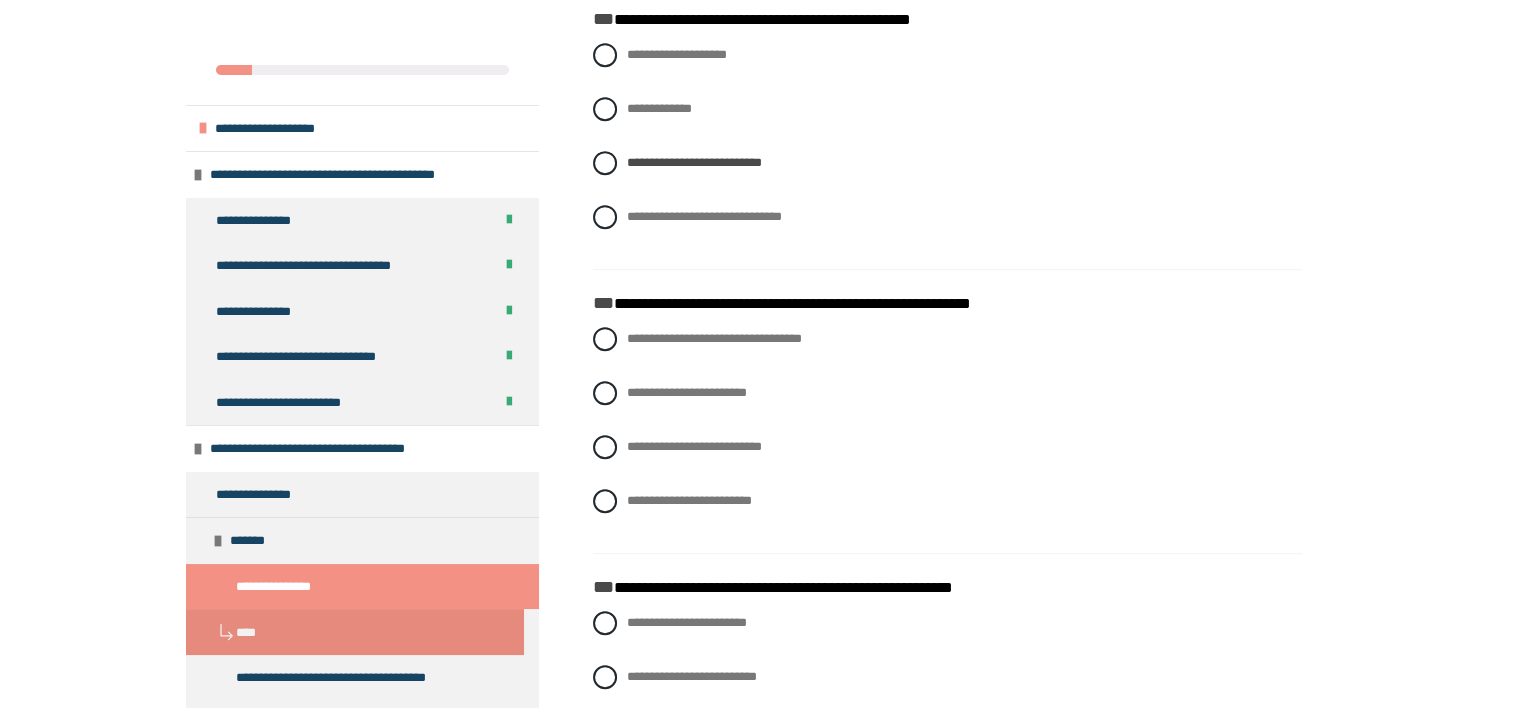 scroll, scrollTop: 1120, scrollLeft: 0, axis: vertical 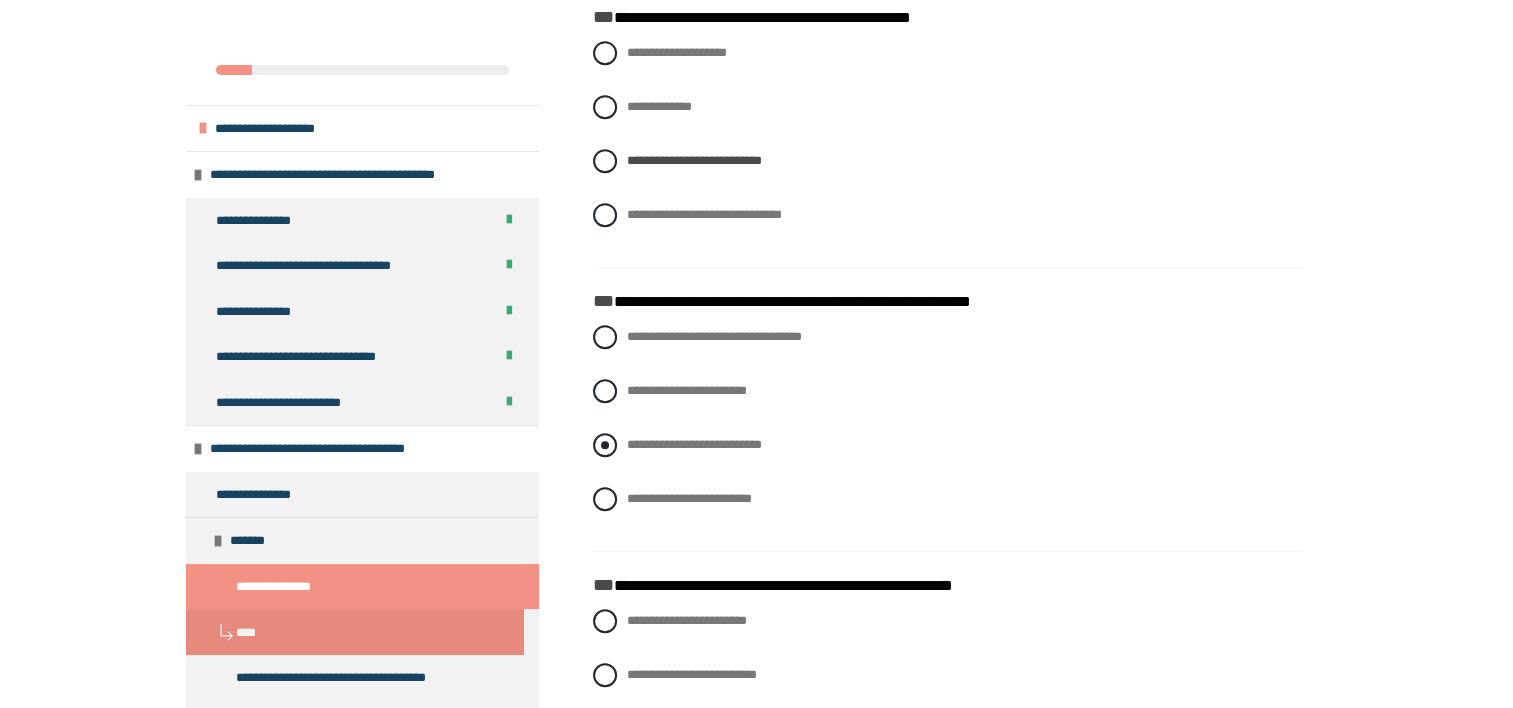 click on "**********" at bounding box center [947, 445] 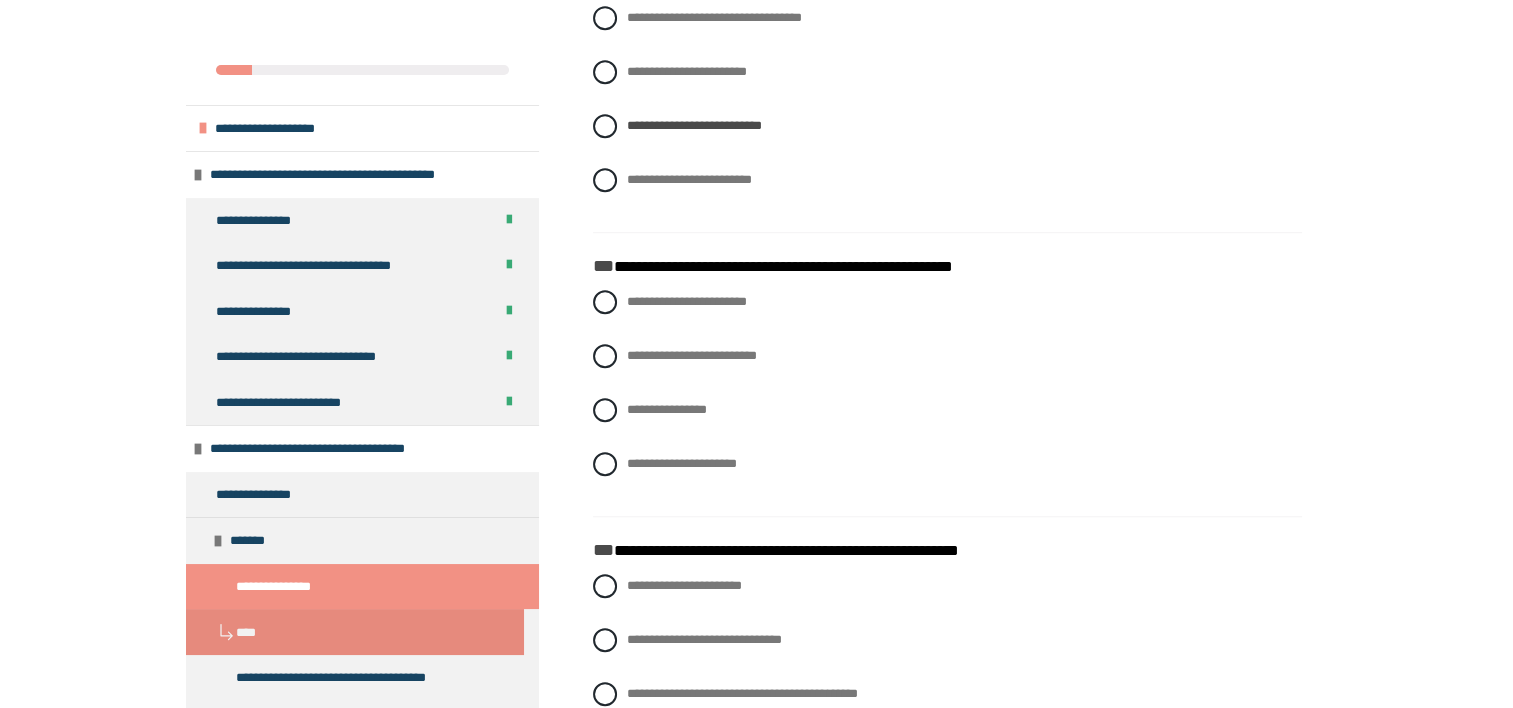 scroll, scrollTop: 1444, scrollLeft: 0, axis: vertical 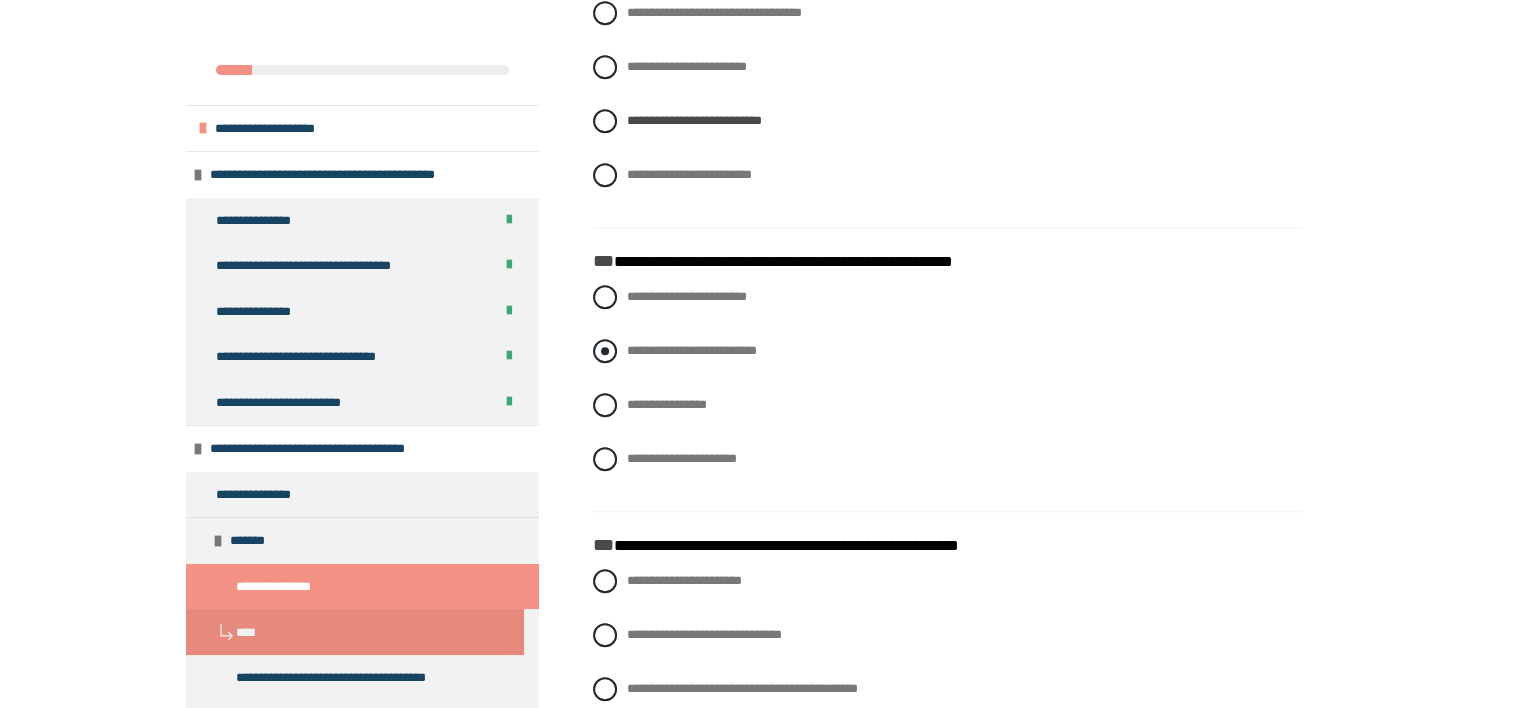 click on "**********" at bounding box center (947, 351) 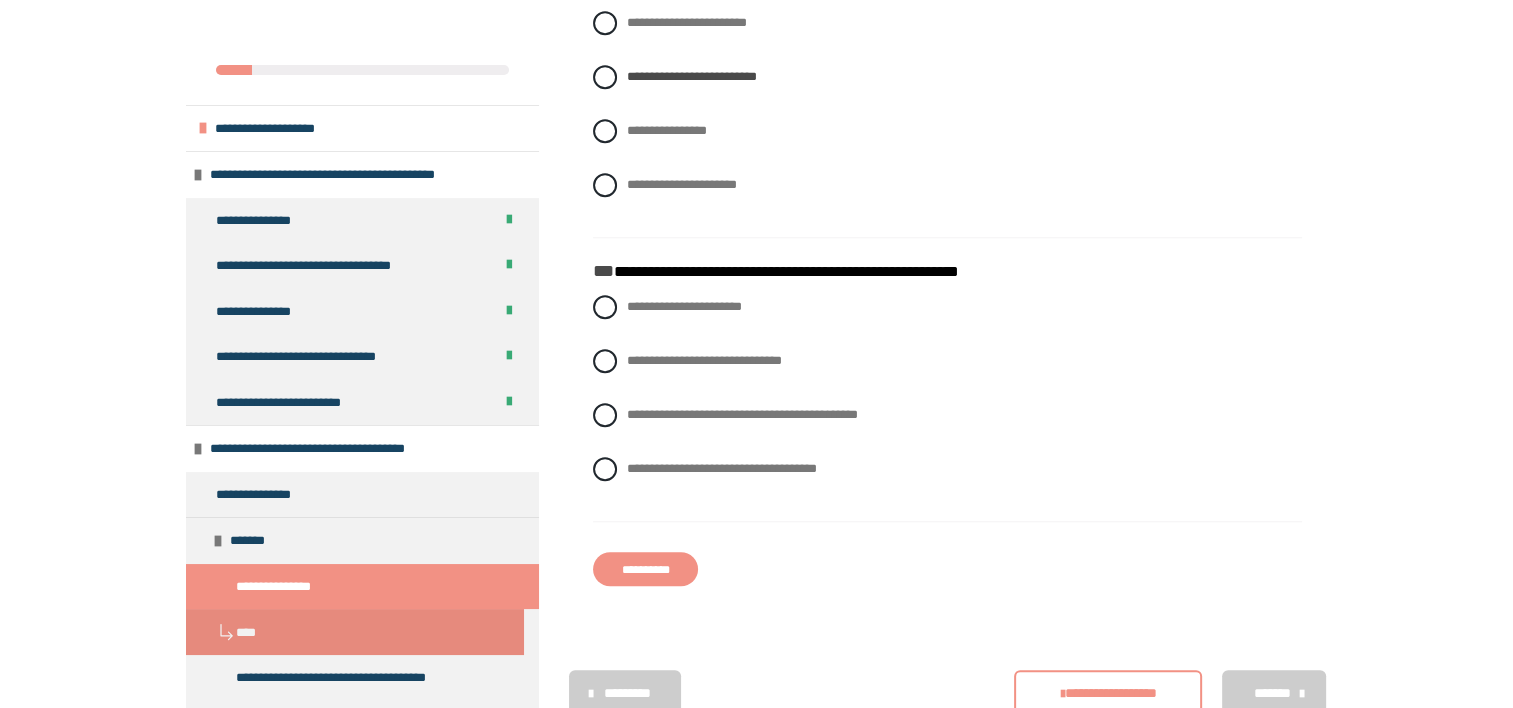 scroll, scrollTop: 1731, scrollLeft: 0, axis: vertical 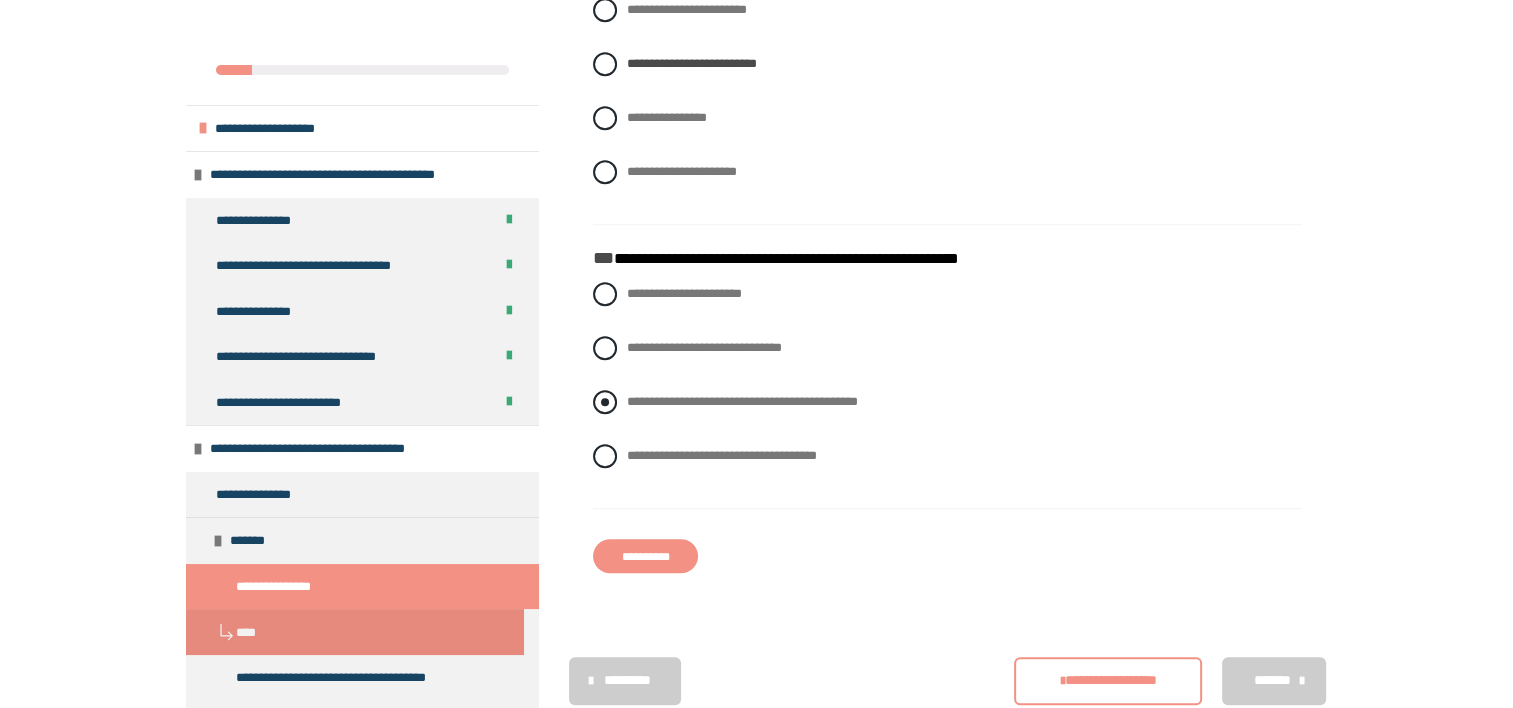 click on "**********" at bounding box center (742, 401) 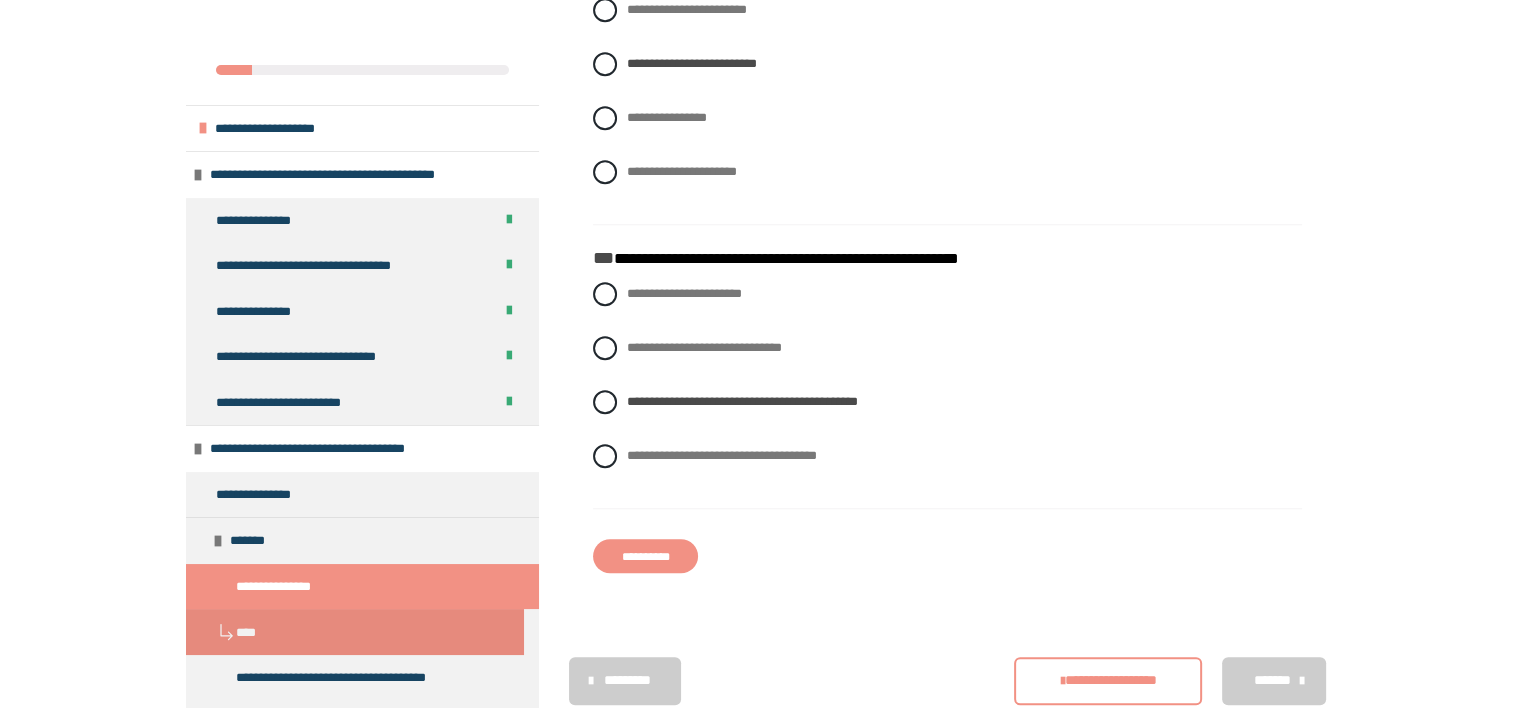click on "**********" at bounding box center [645, 556] 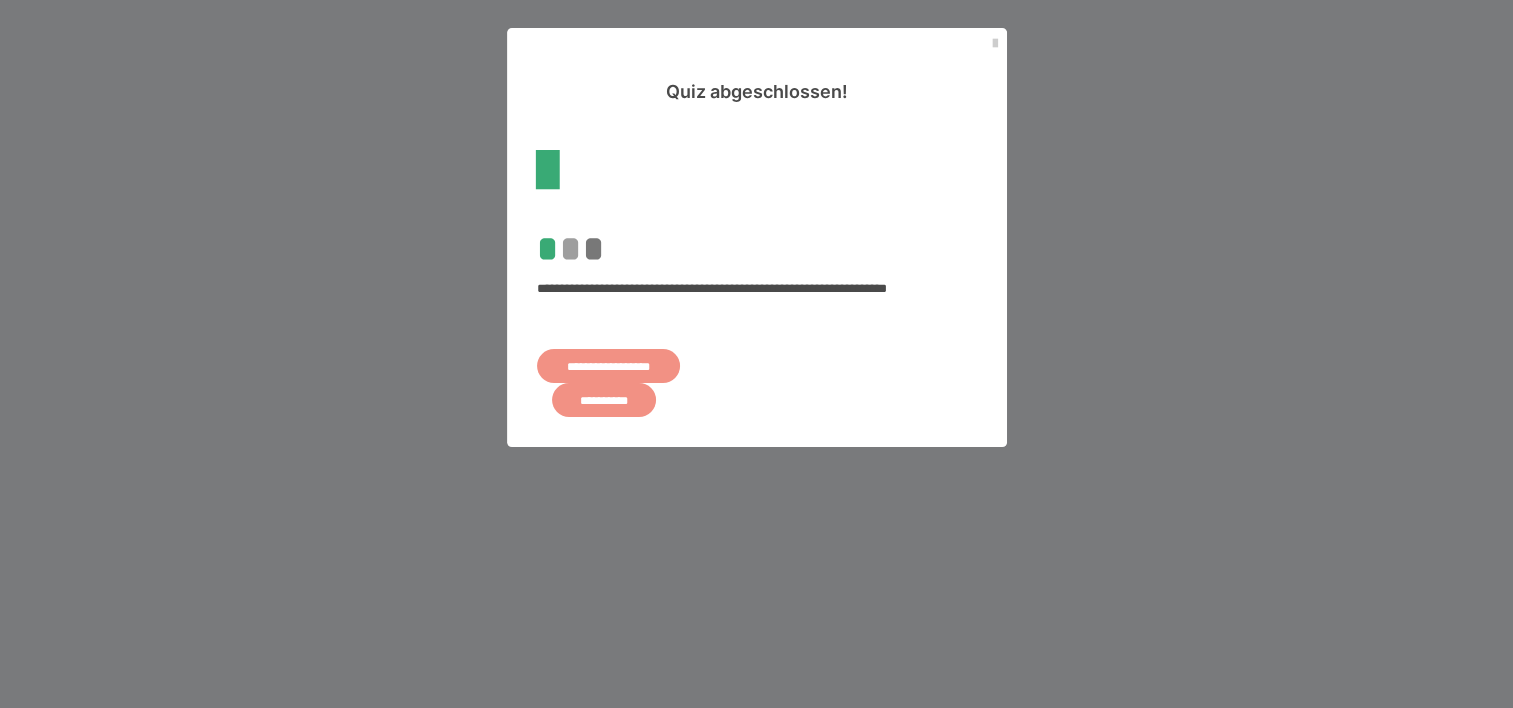 scroll, scrollTop: 0, scrollLeft: 0, axis: both 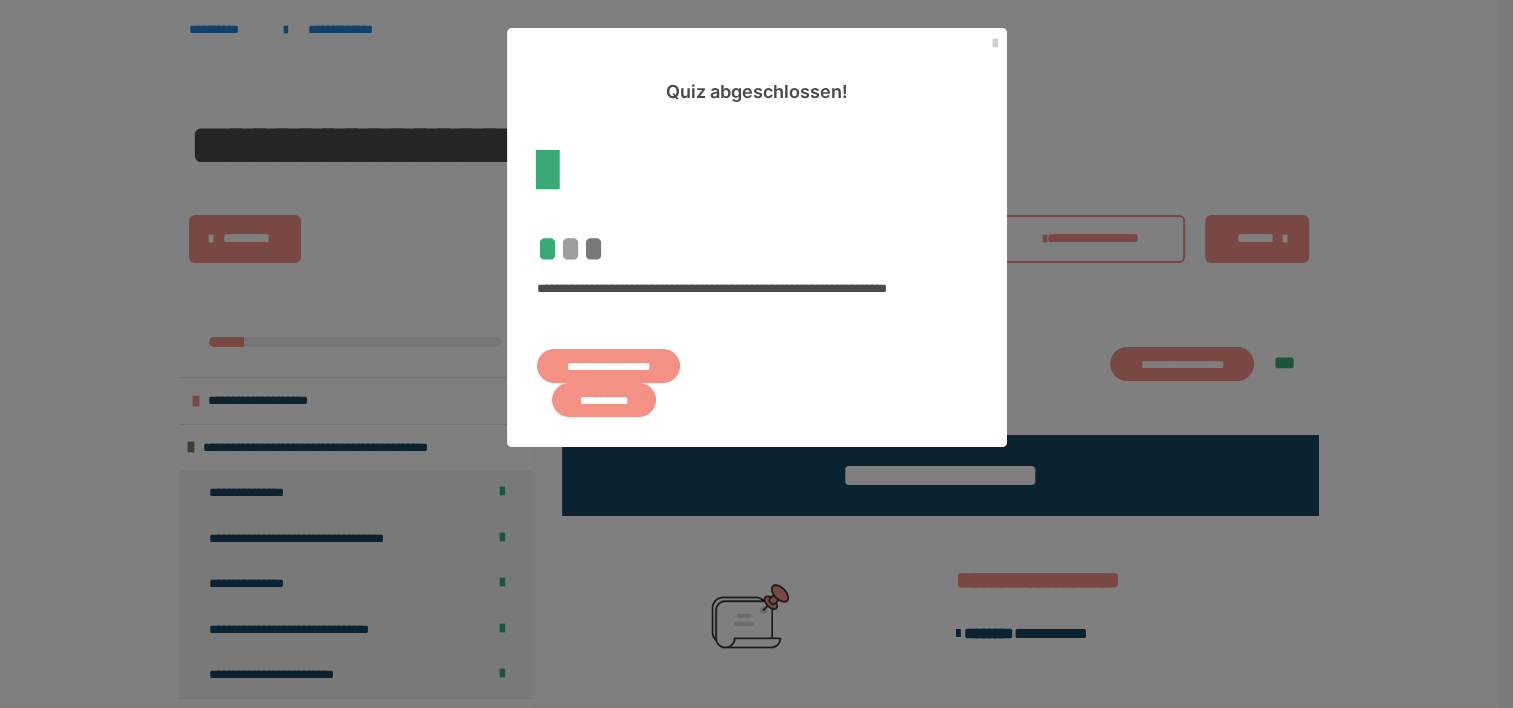 click on "**********" at bounding box center [604, 400] 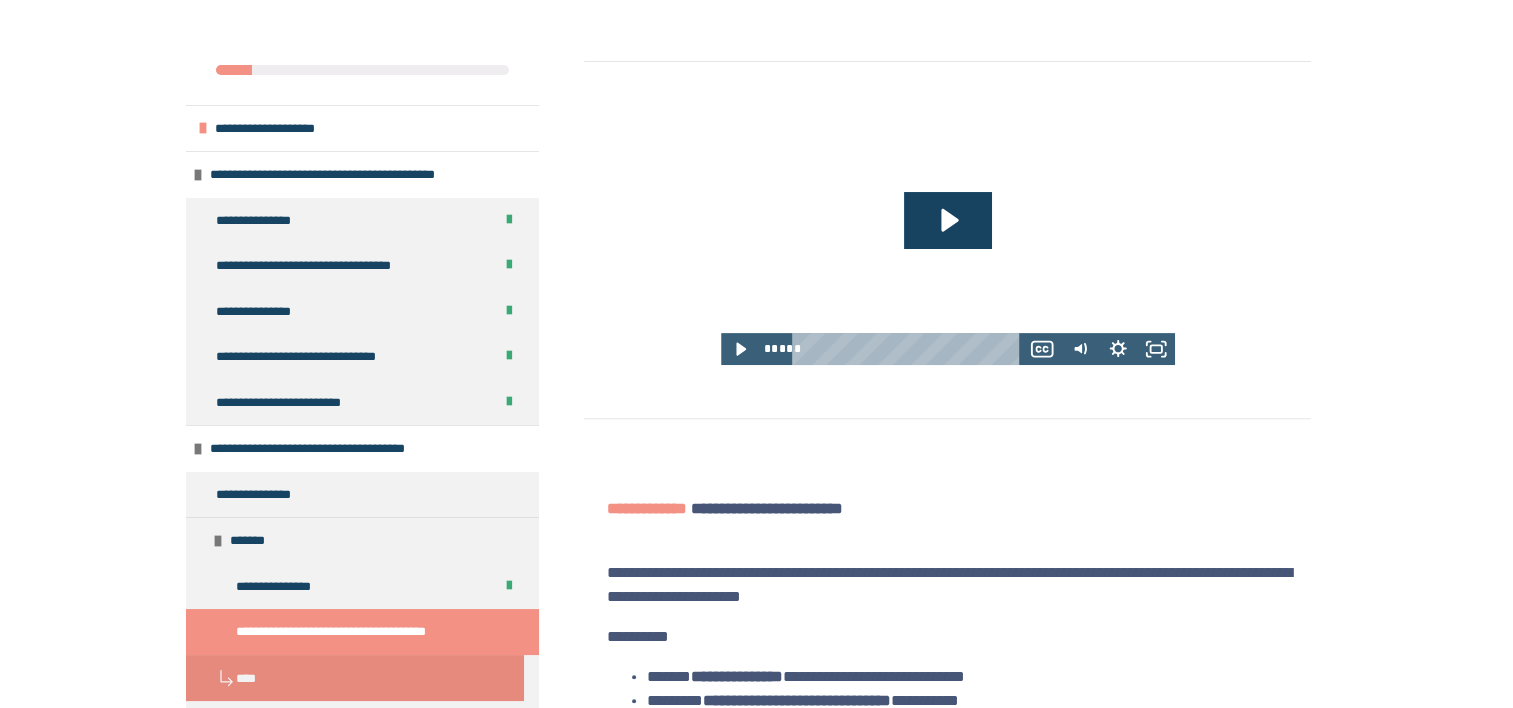 scroll, scrollTop: 727, scrollLeft: 0, axis: vertical 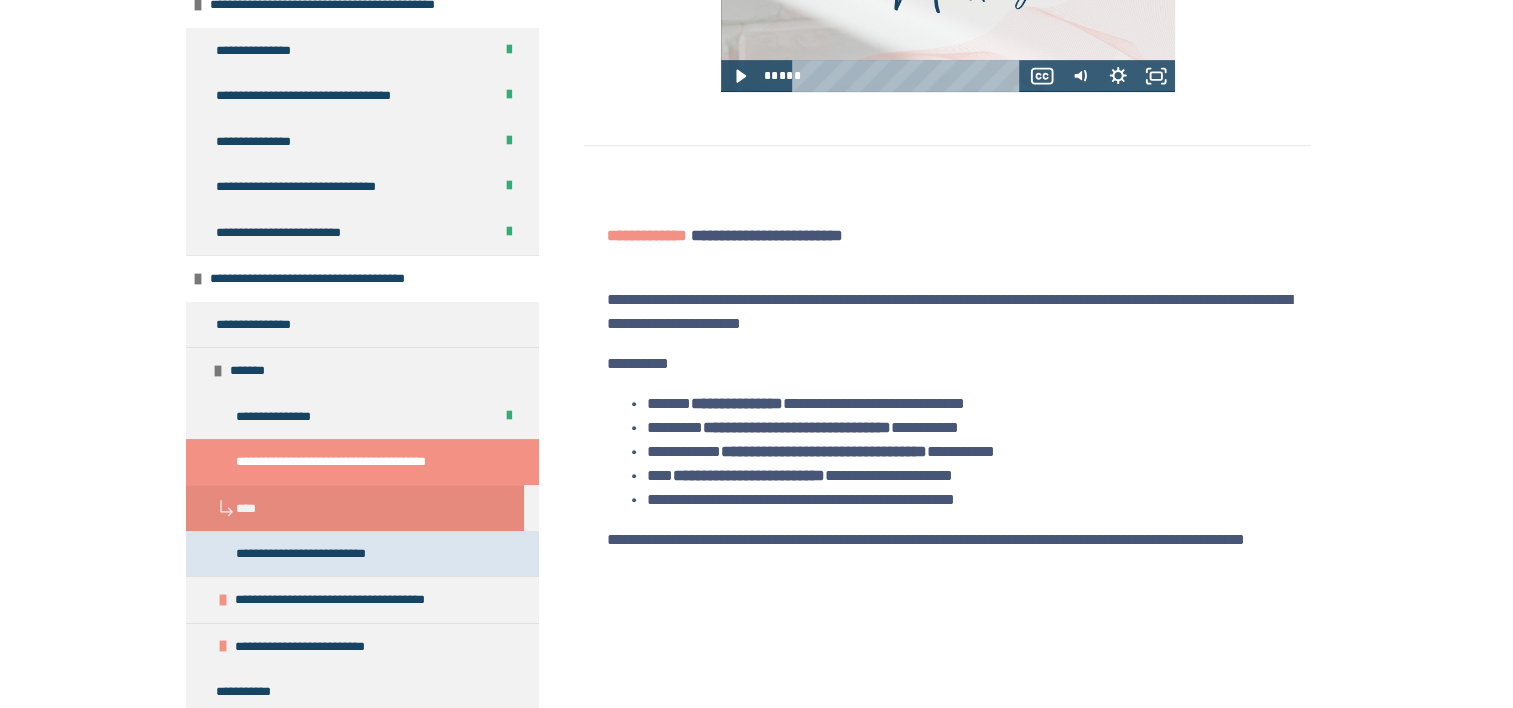 click on "**********" at bounding box center (317, 554) 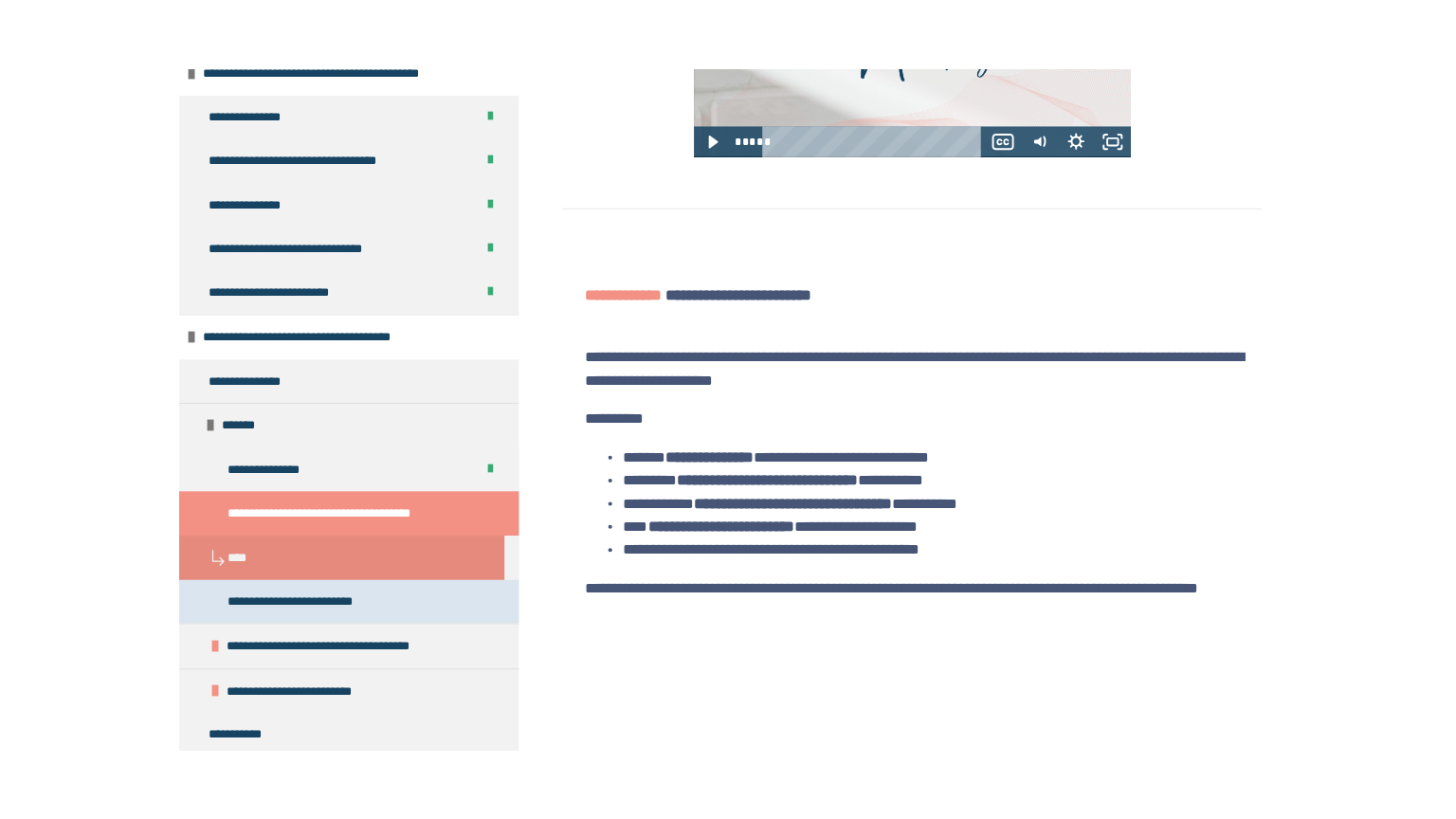 scroll, scrollTop: 268, scrollLeft: 0, axis: vertical 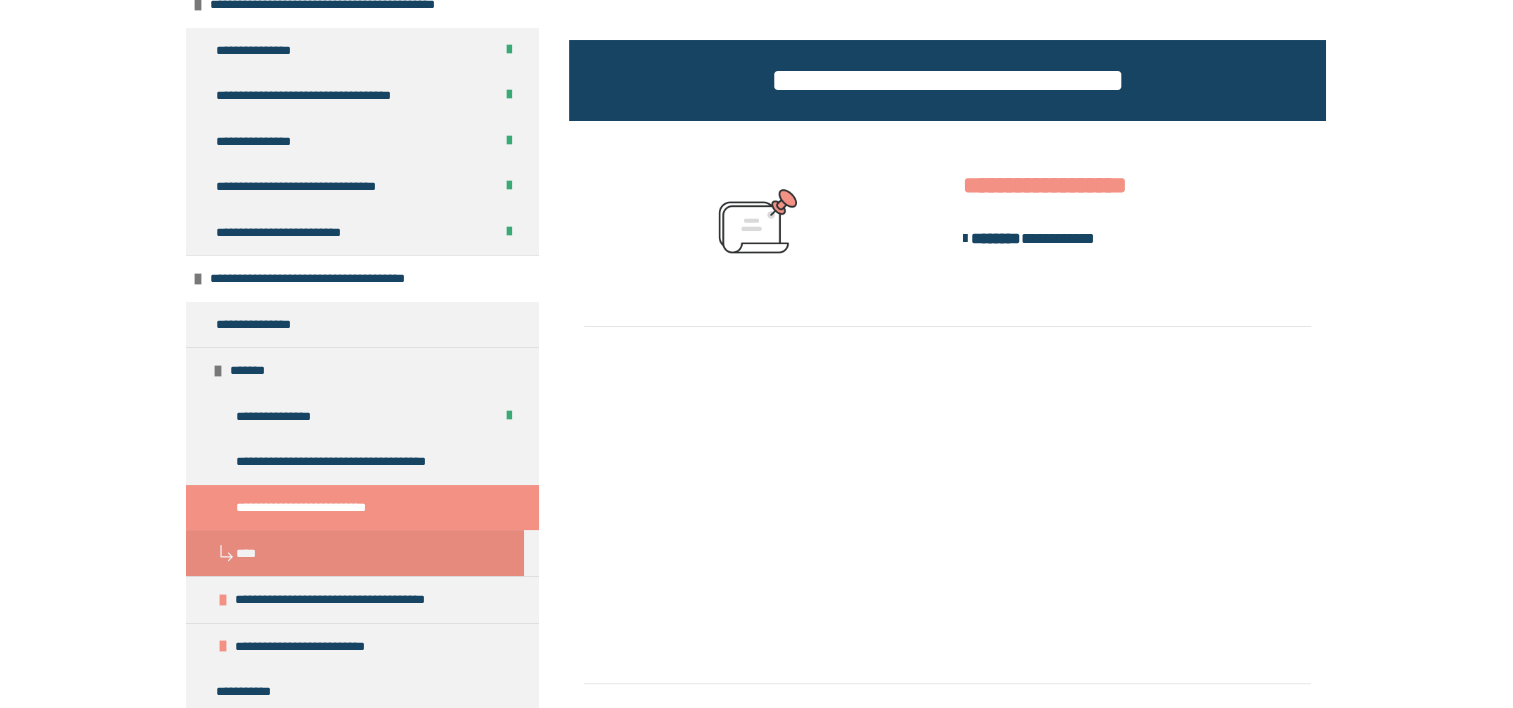 click at bounding box center [362, 485] 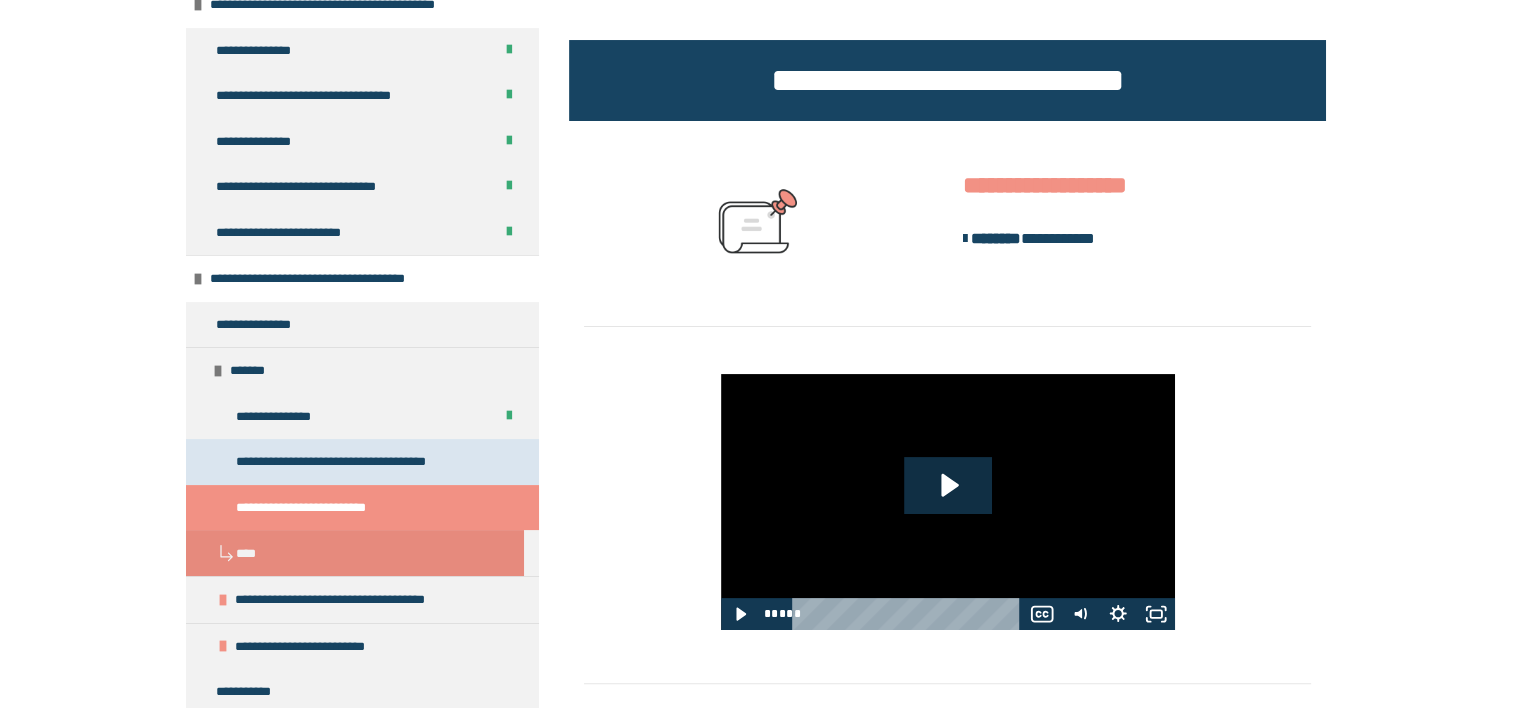 click on "**********" at bounding box center (343, 462) 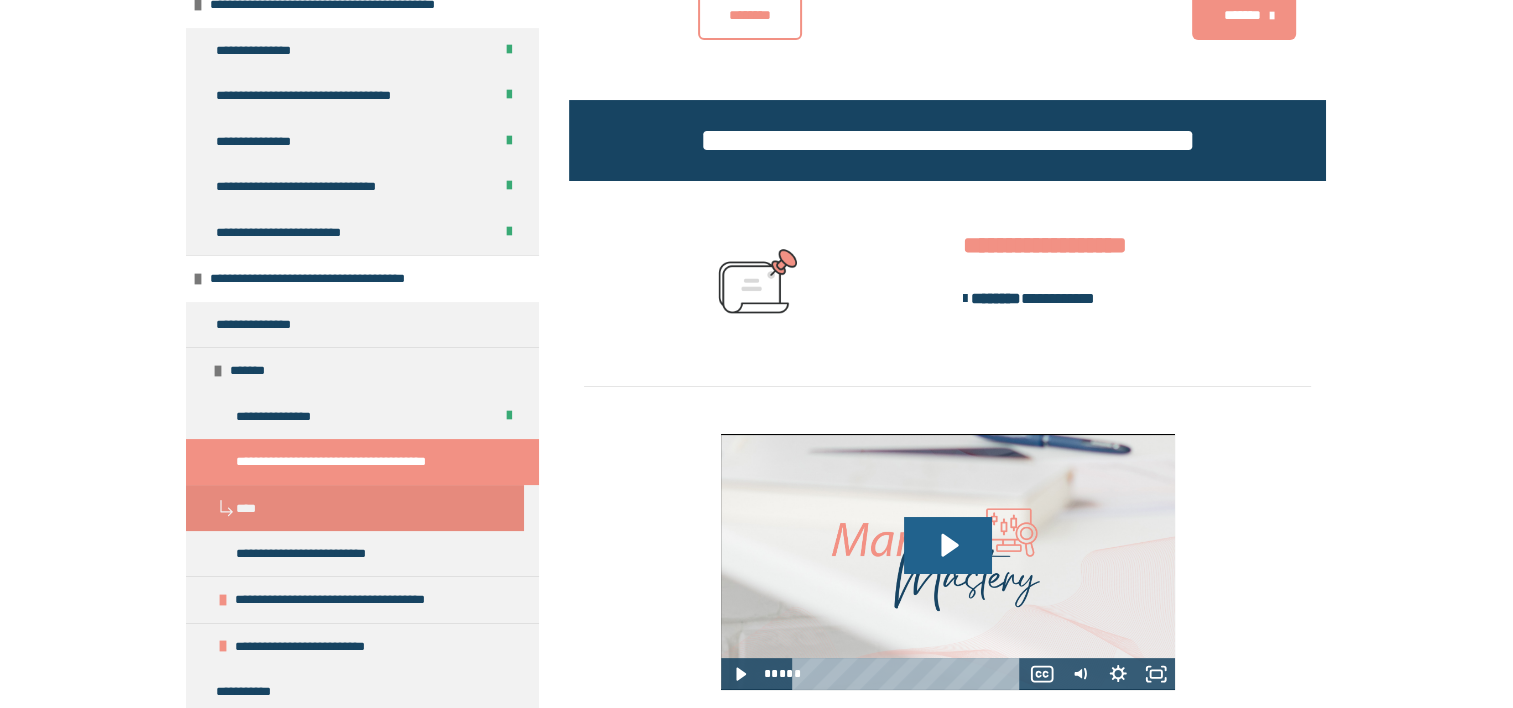 click 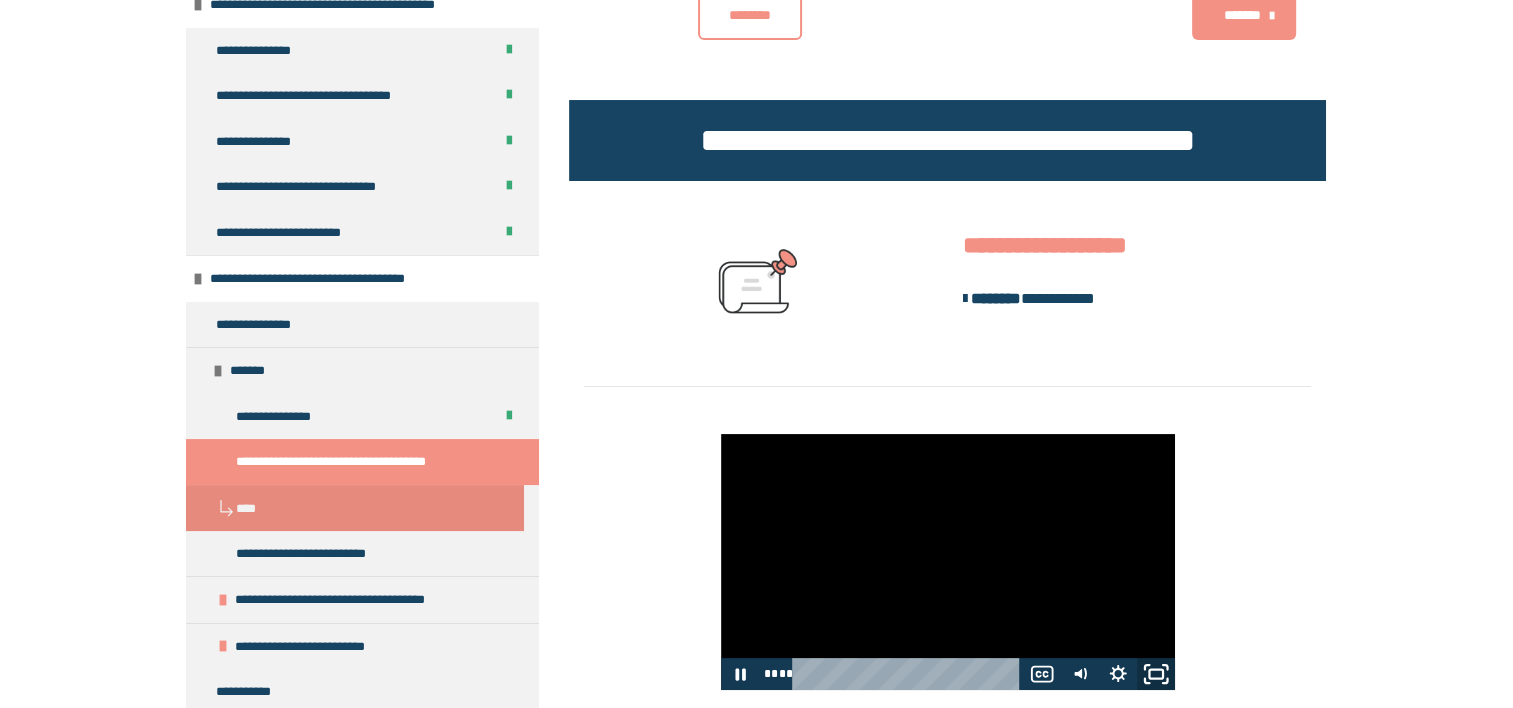click 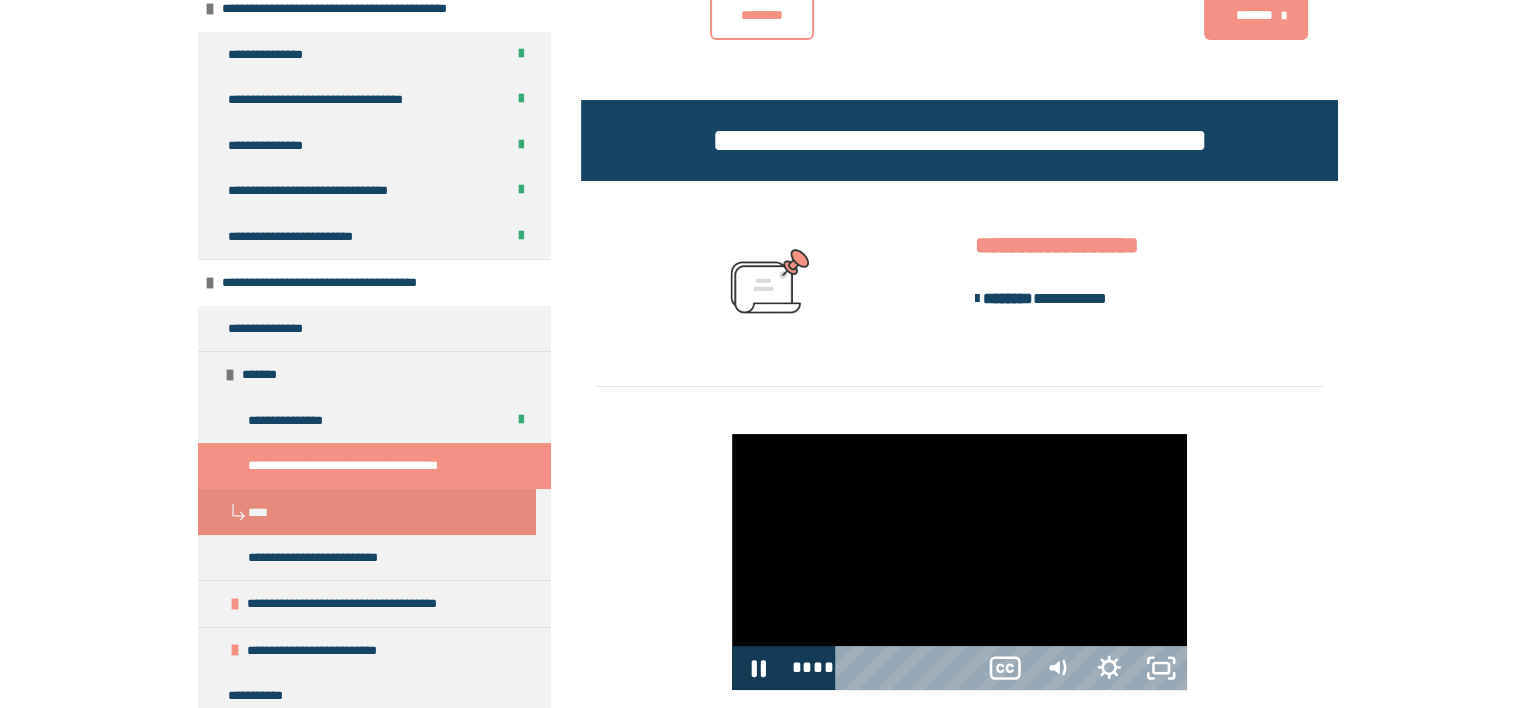 scroll, scrollTop: 14, scrollLeft: 0, axis: vertical 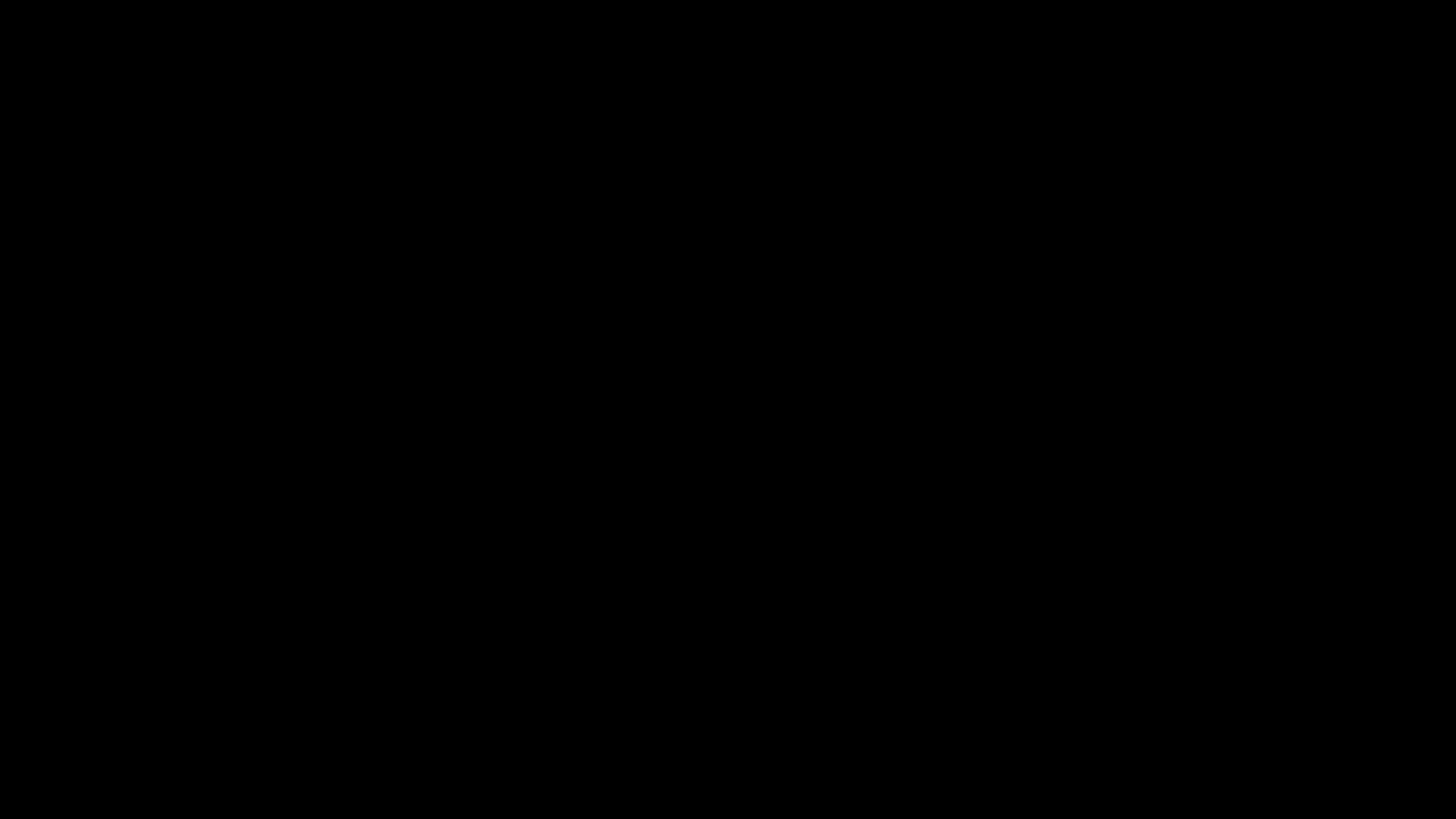 type 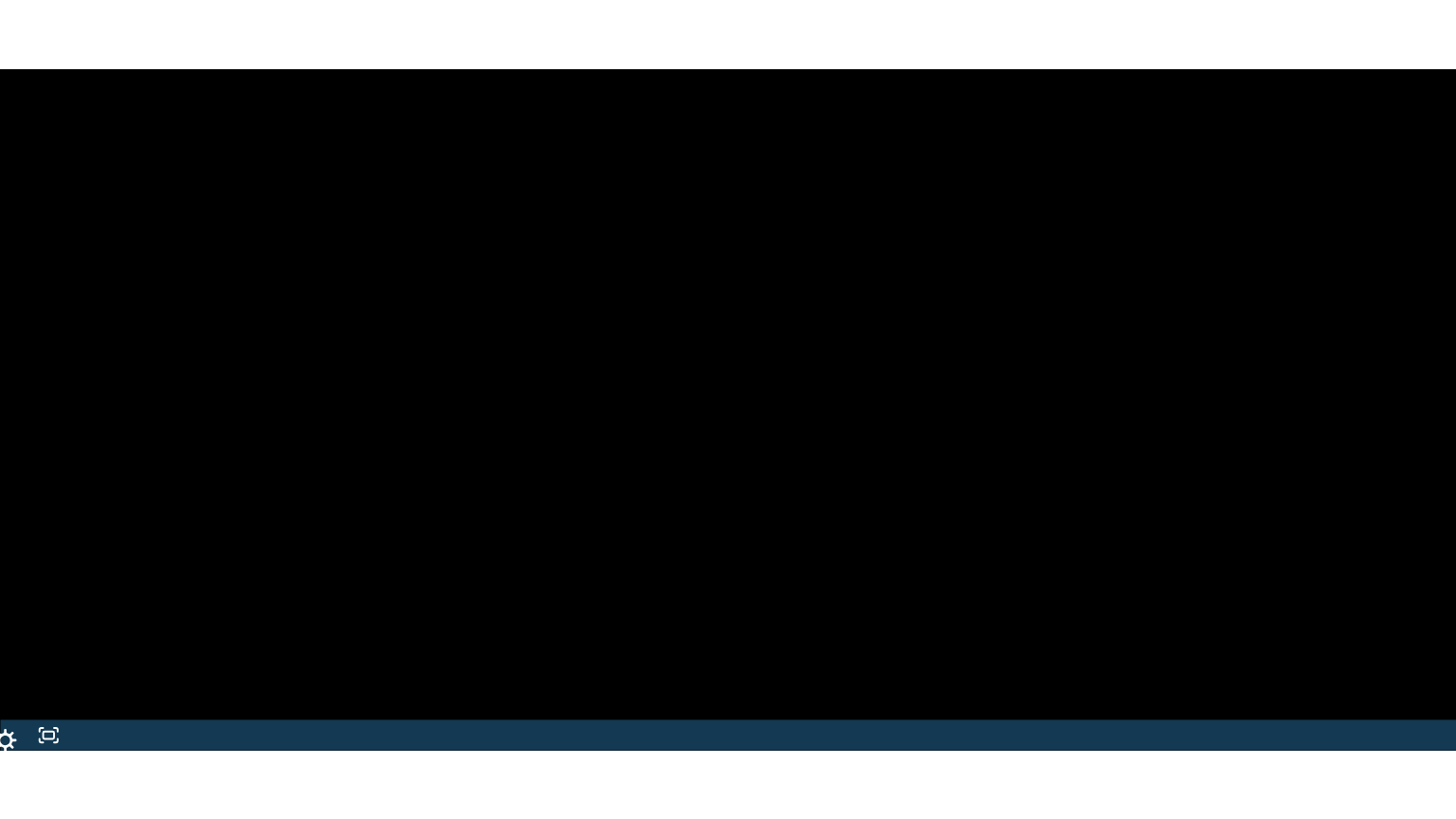 scroll, scrollTop: 161, scrollLeft: 0, axis: vertical 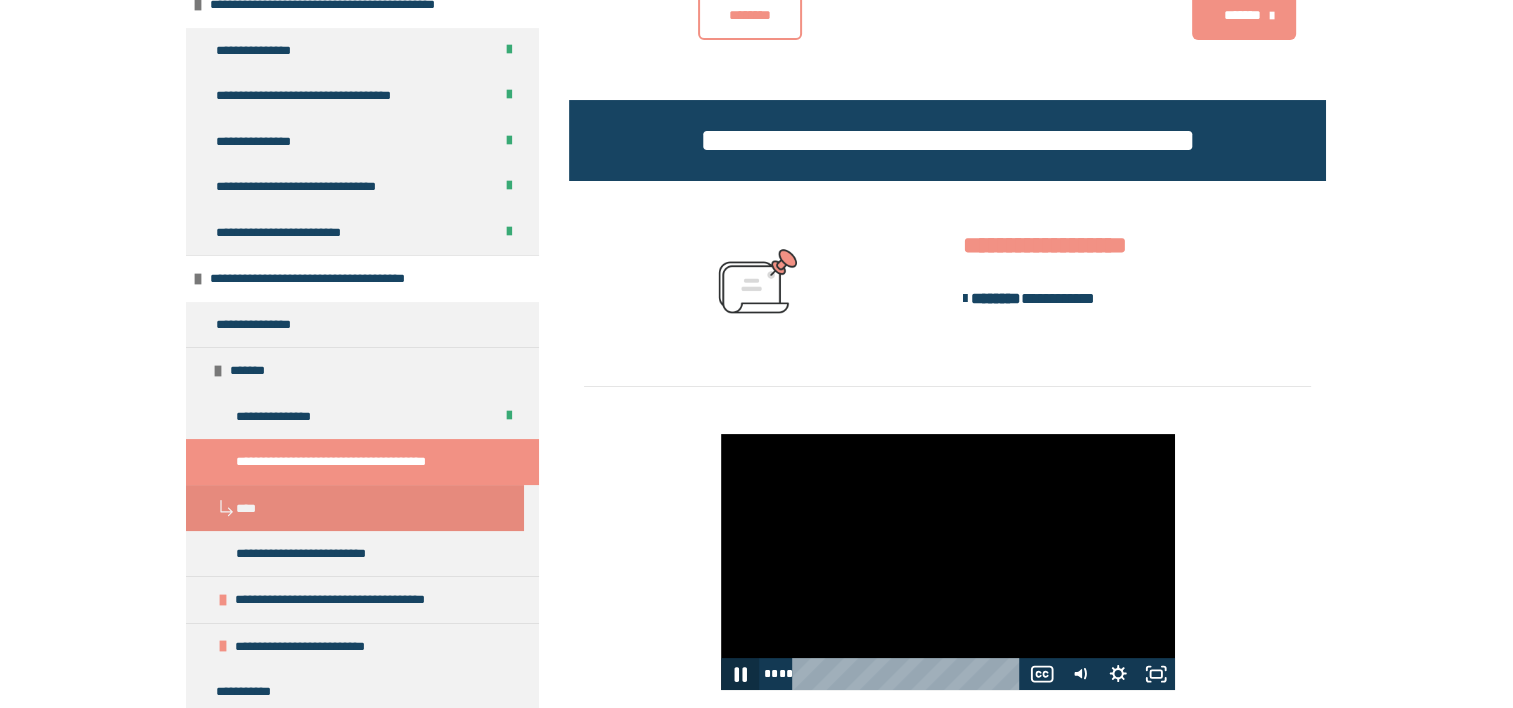click 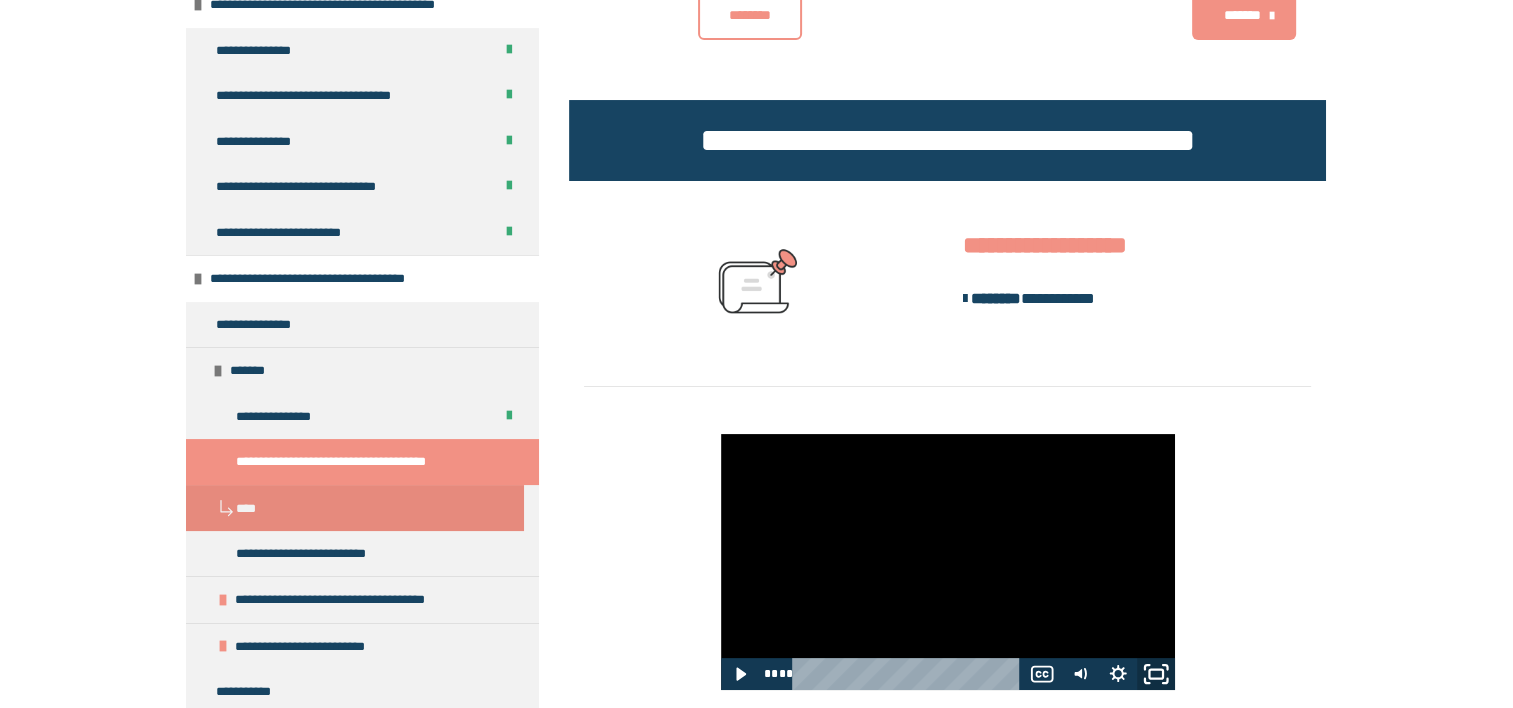 click 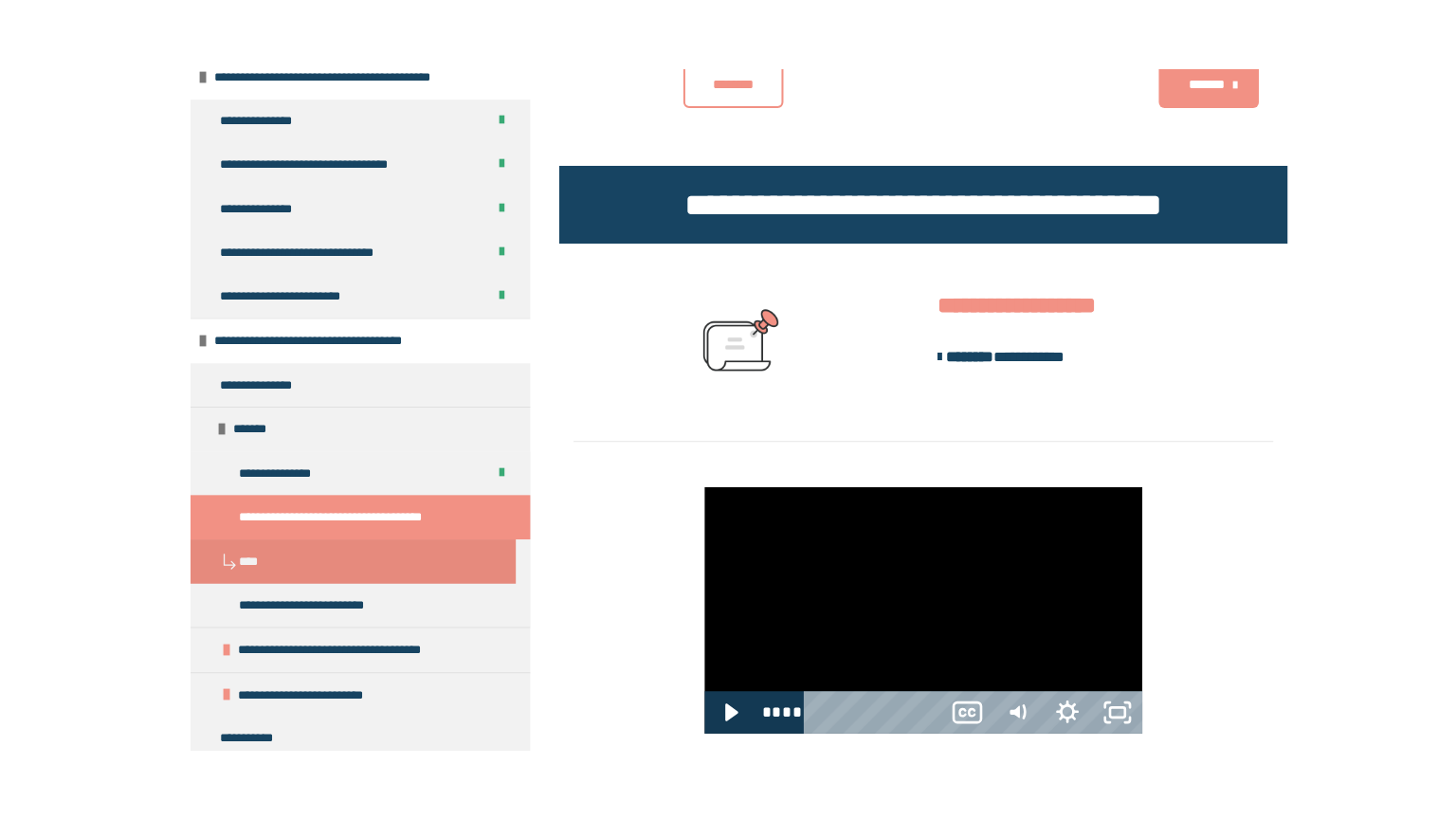scroll, scrollTop: 13, scrollLeft: 0, axis: vertical 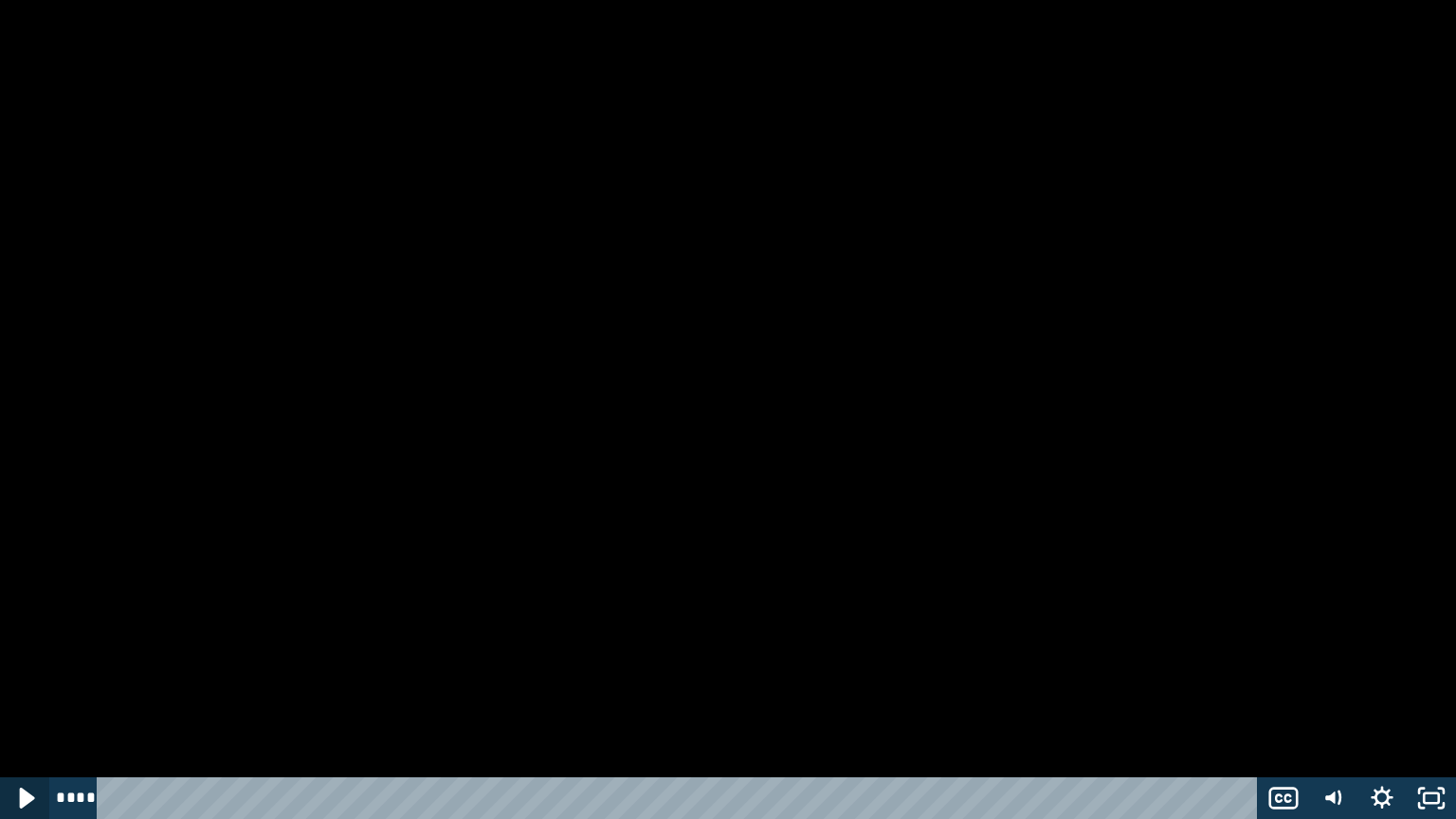 click 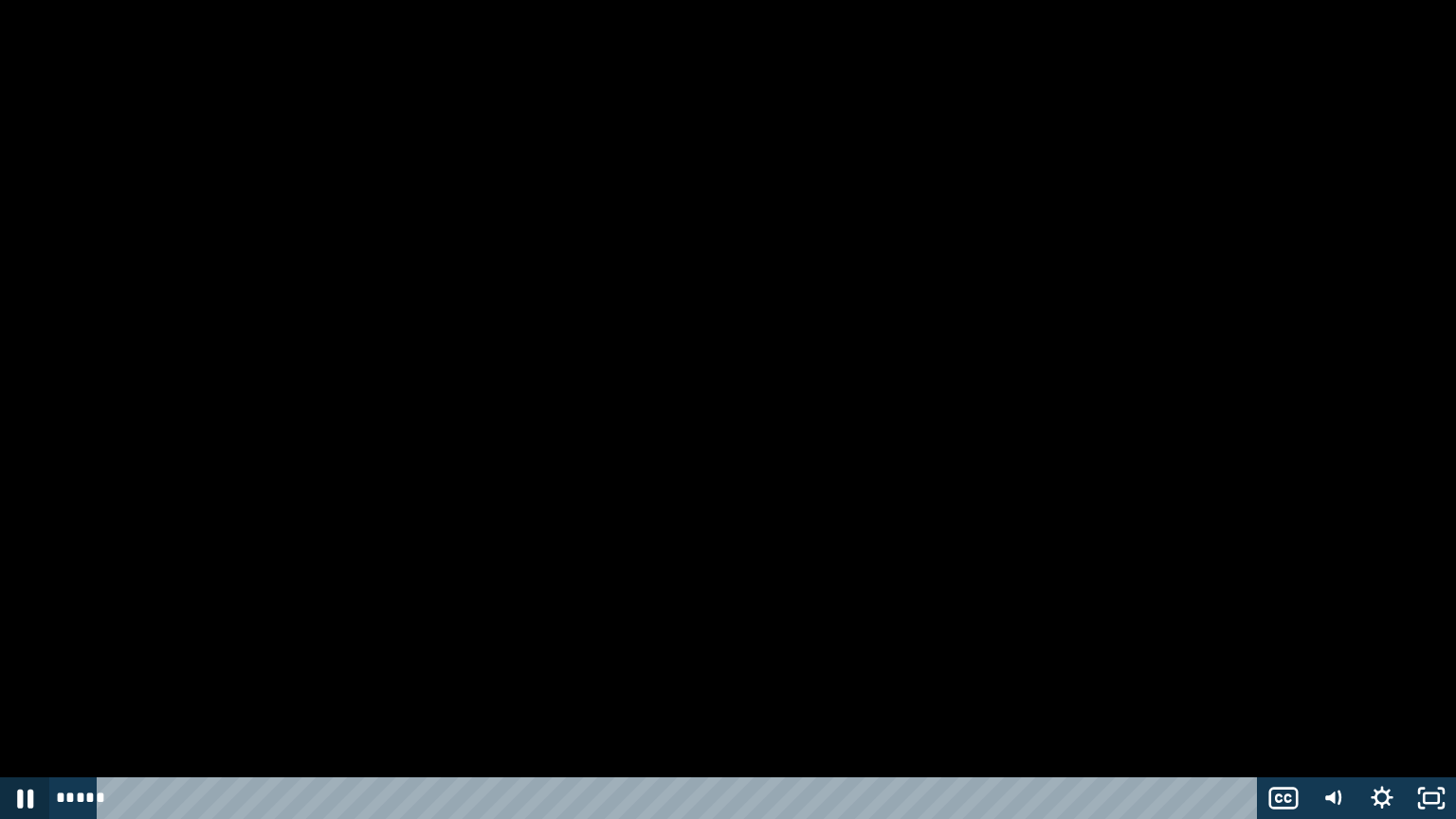 click 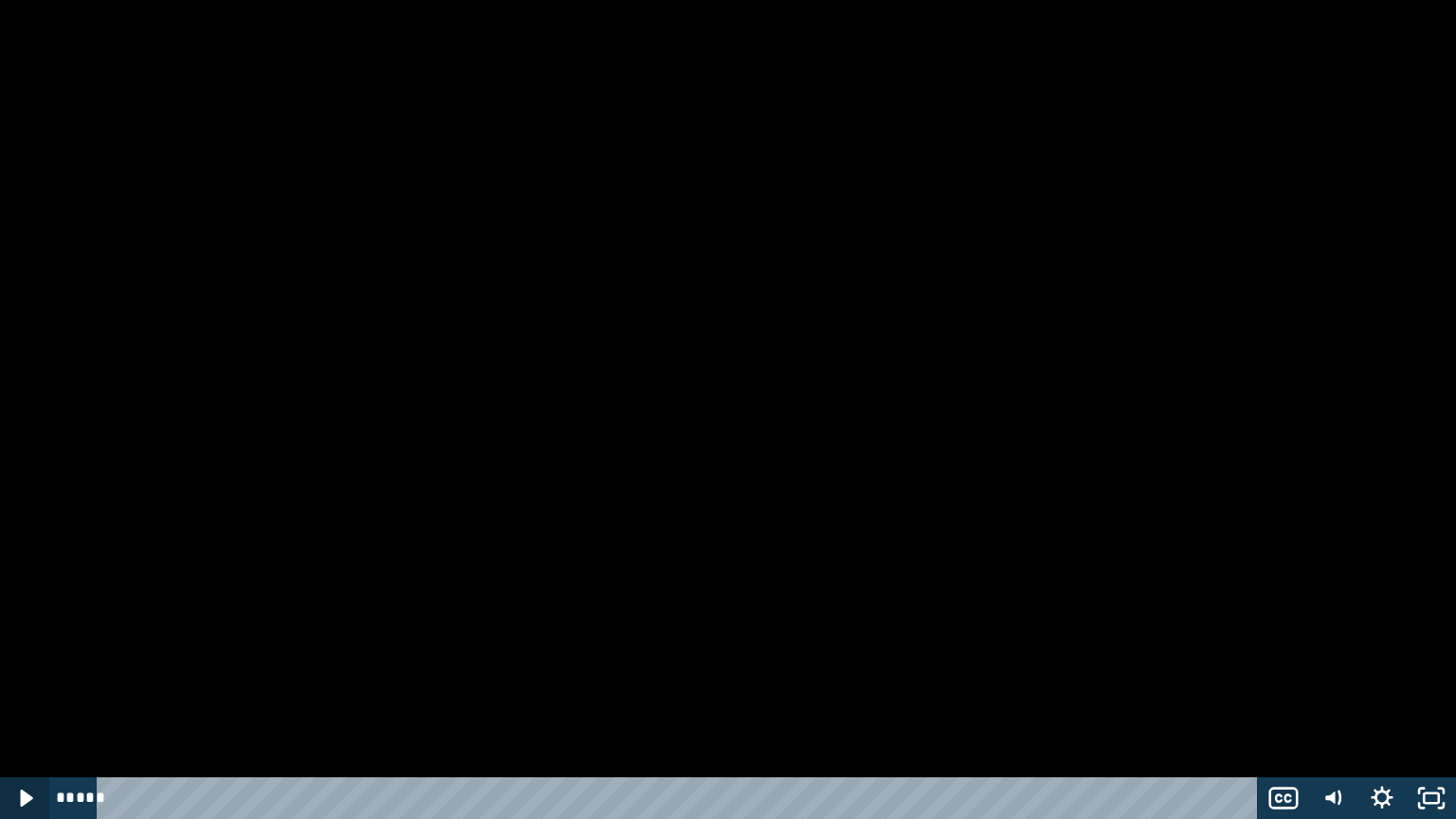 type 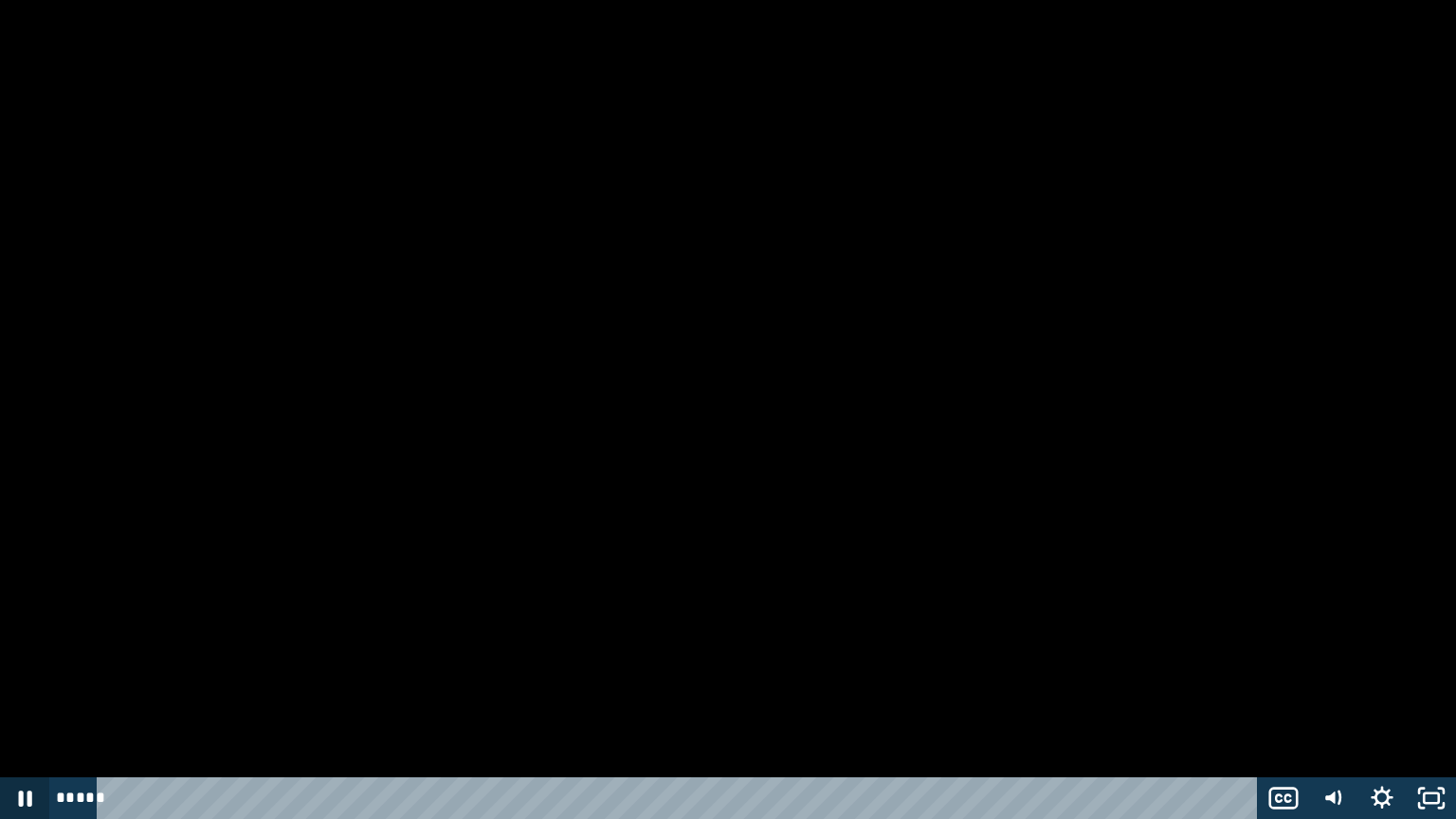 click at bounding box center [25, 798] 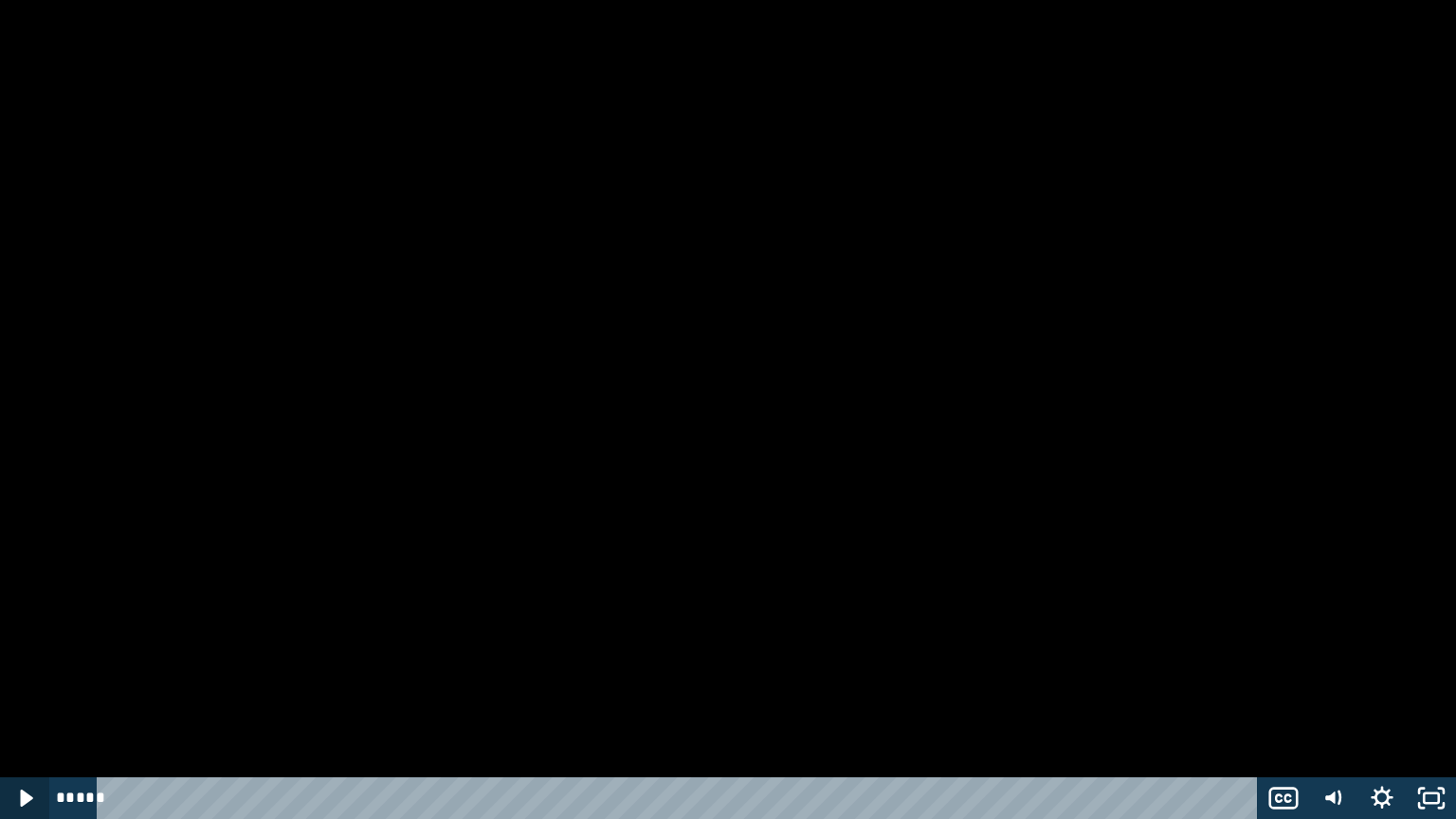 click at bounding box center (25, 798) 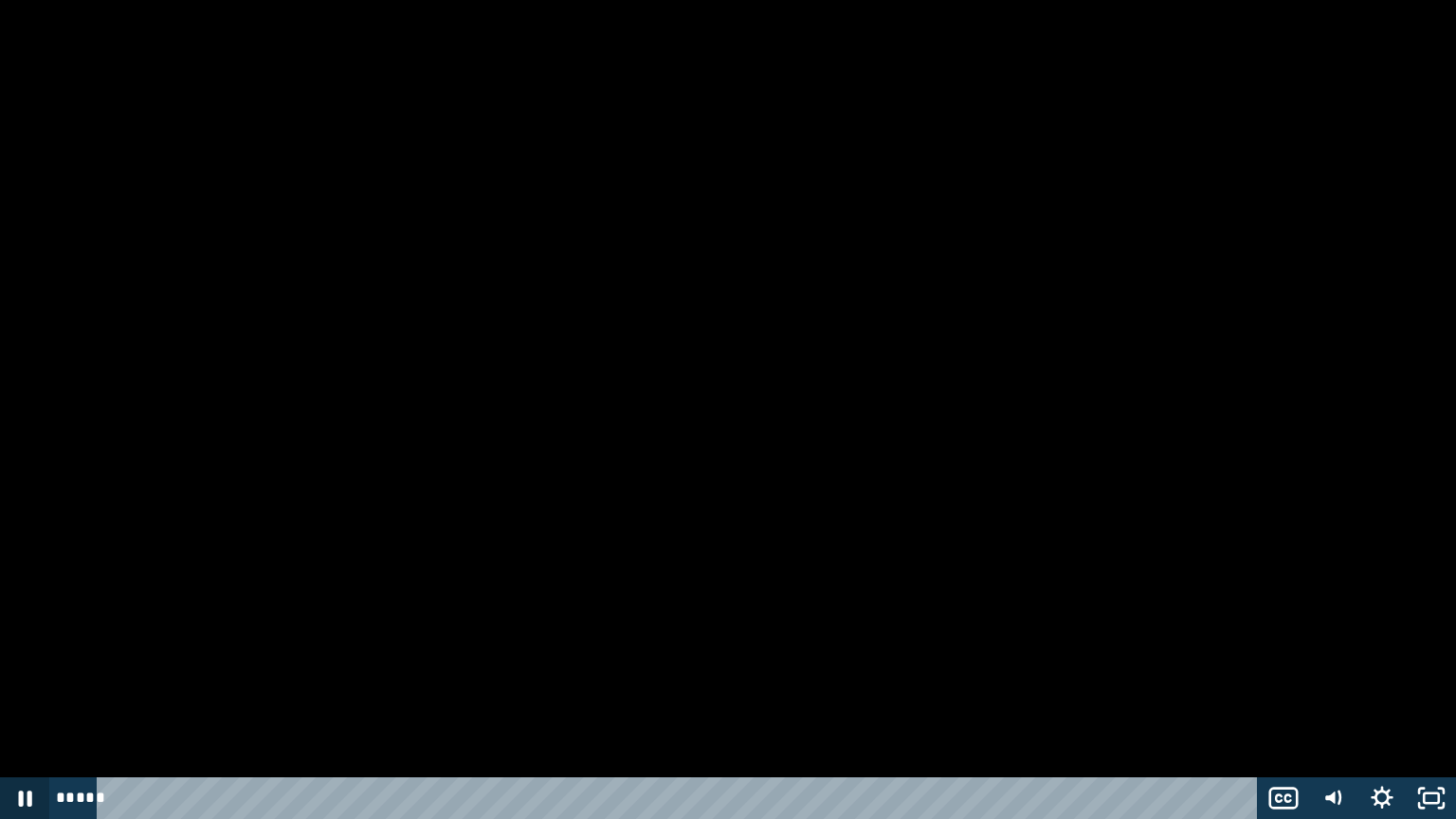 click at bounding box center (25, 798) 